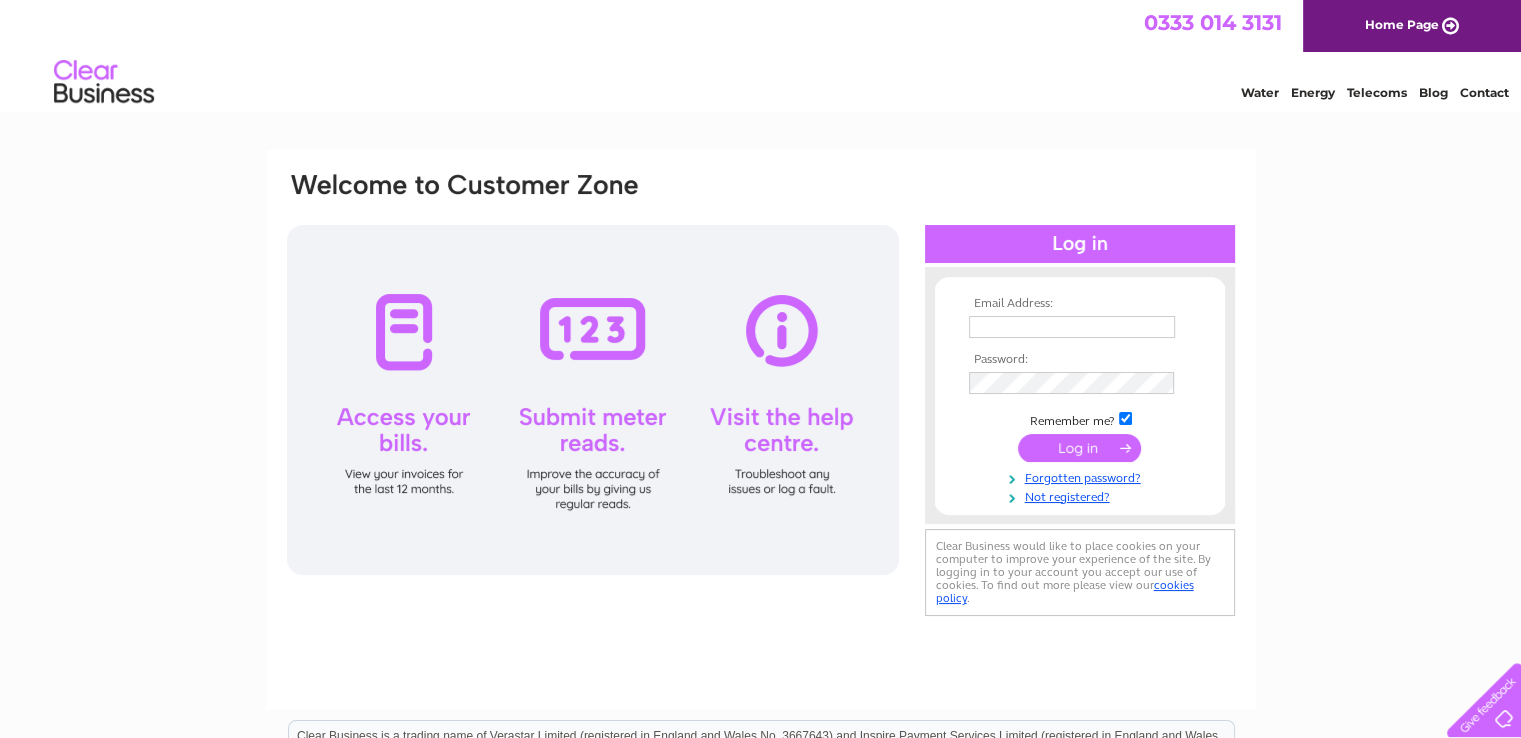 scroll, scrollTop: 0, scrollLeft: 0, axis: both 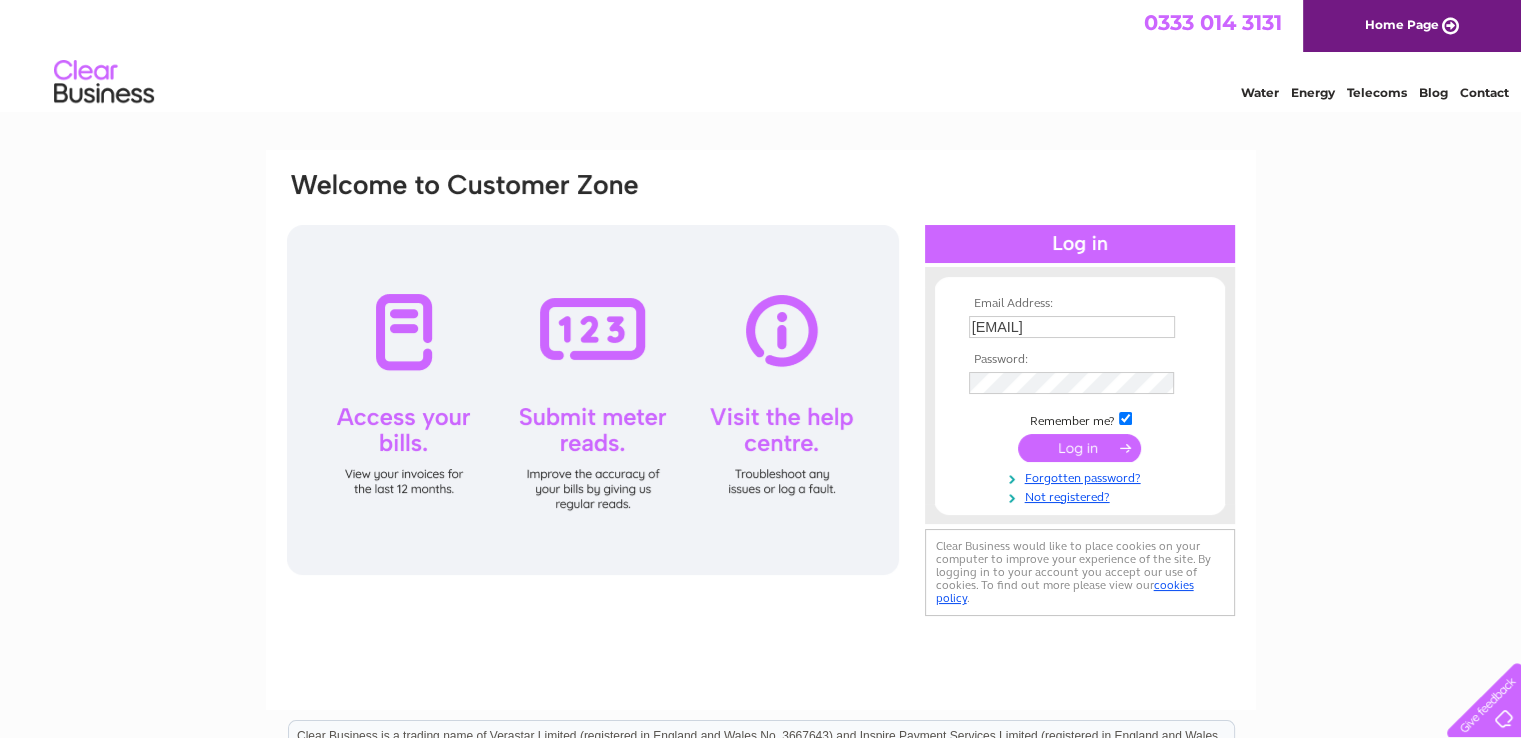 click at bounding box center (1079, 448) 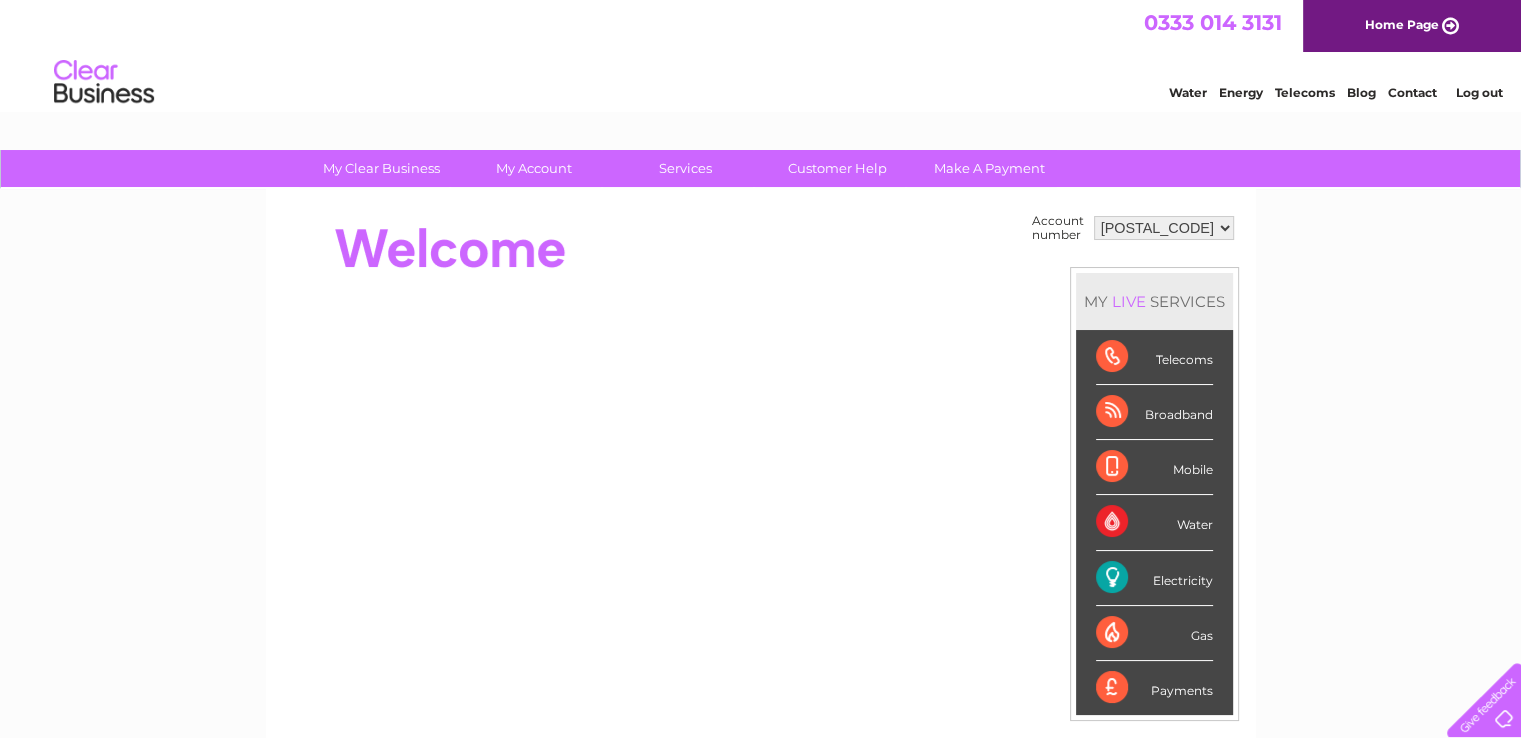 scroll, scrollTop: 0, scrollLeft: 0, axis: both 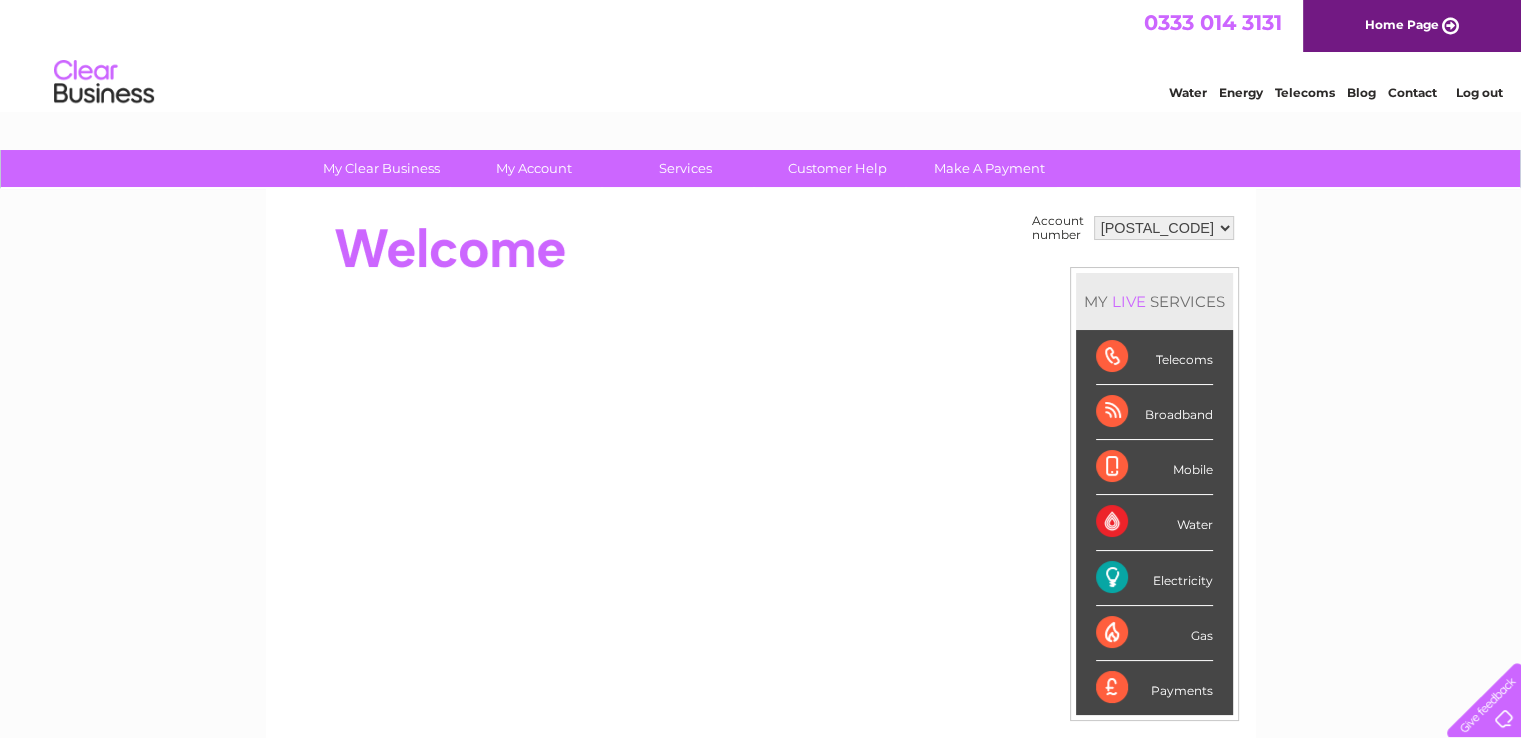 click on "[POSTAL_CODE]
[PHONE]" at bounding box center [1164, 228] 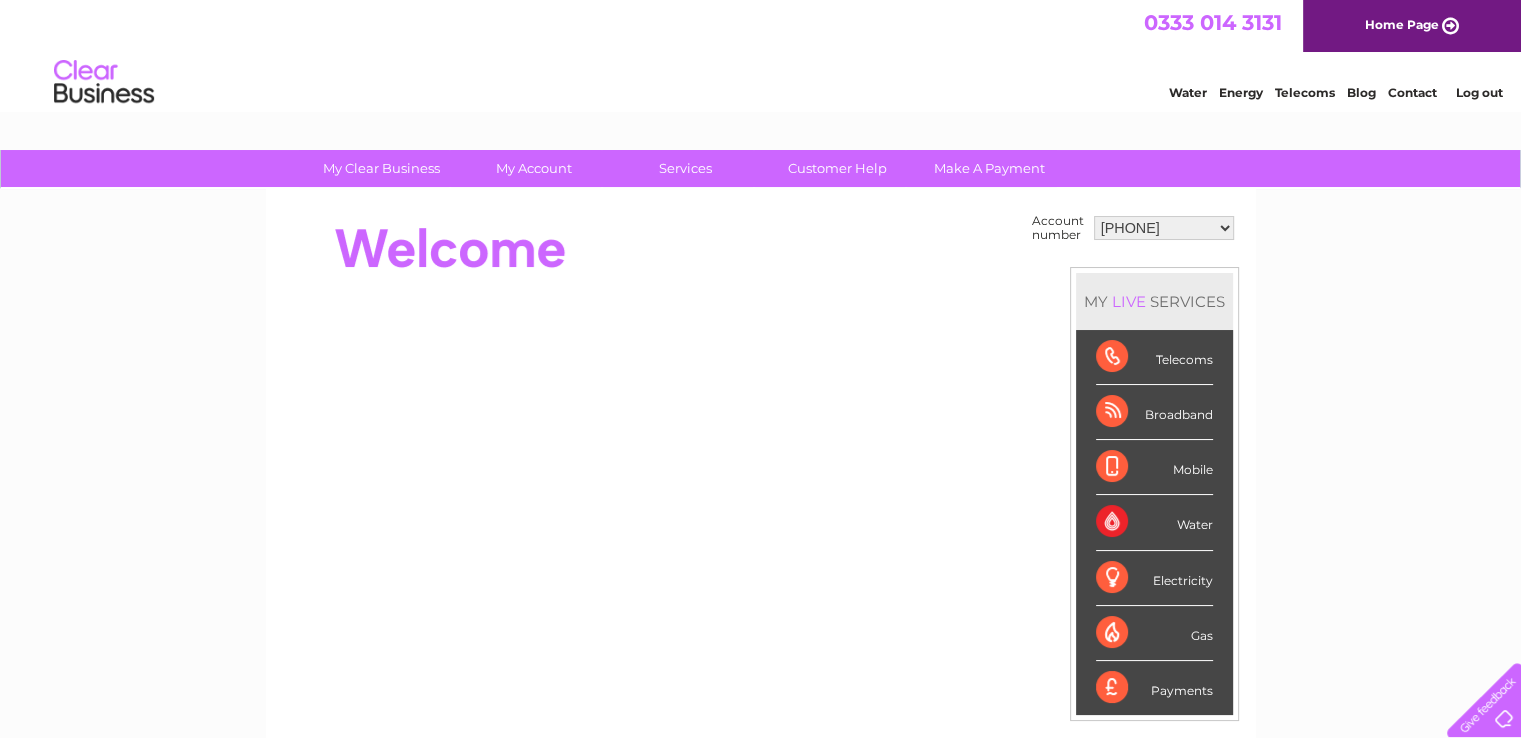 scroll, scrollTop: 0, scrollLeft: 0, axis: both 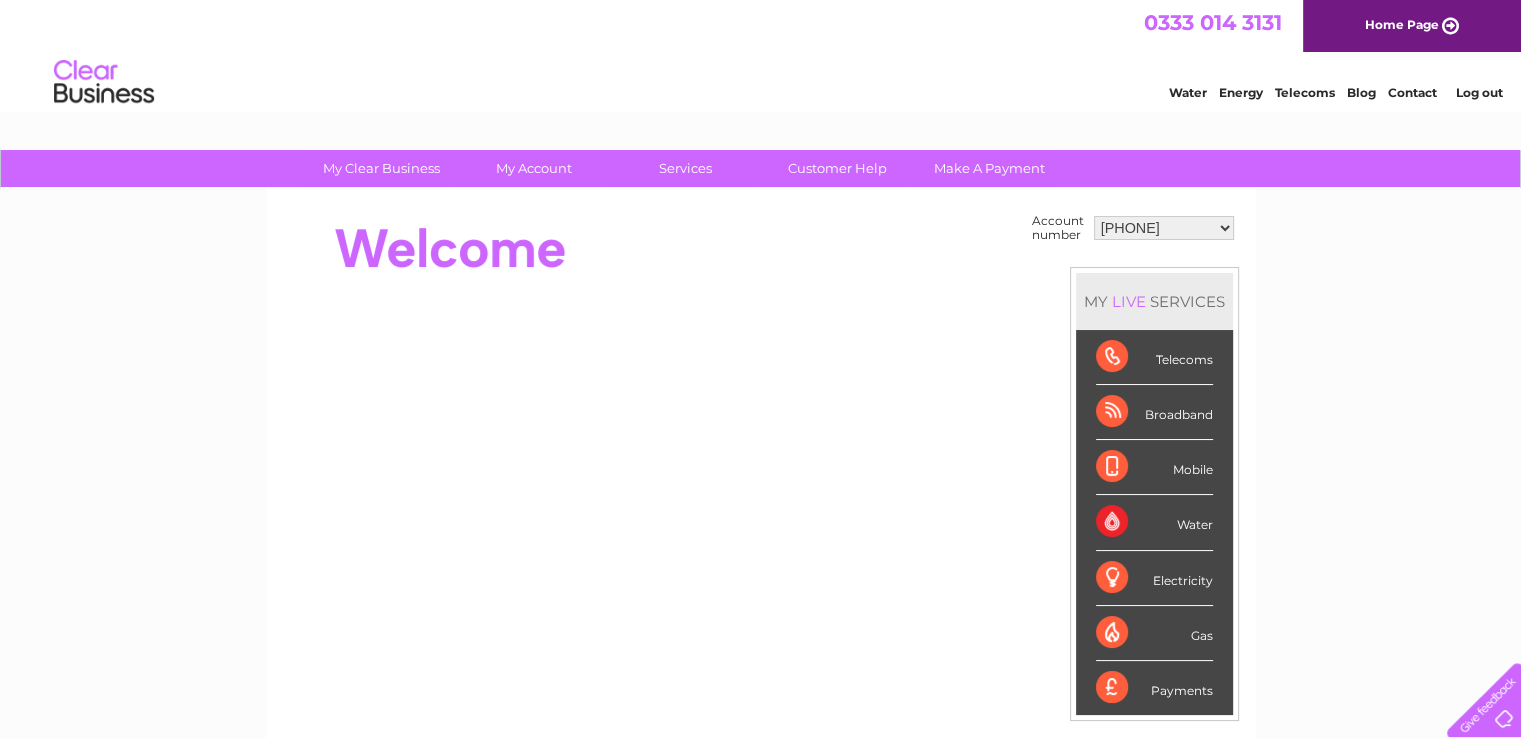click on "[POSTAL_CODE]
[PHONE]" at bounding box center [1164, 228] 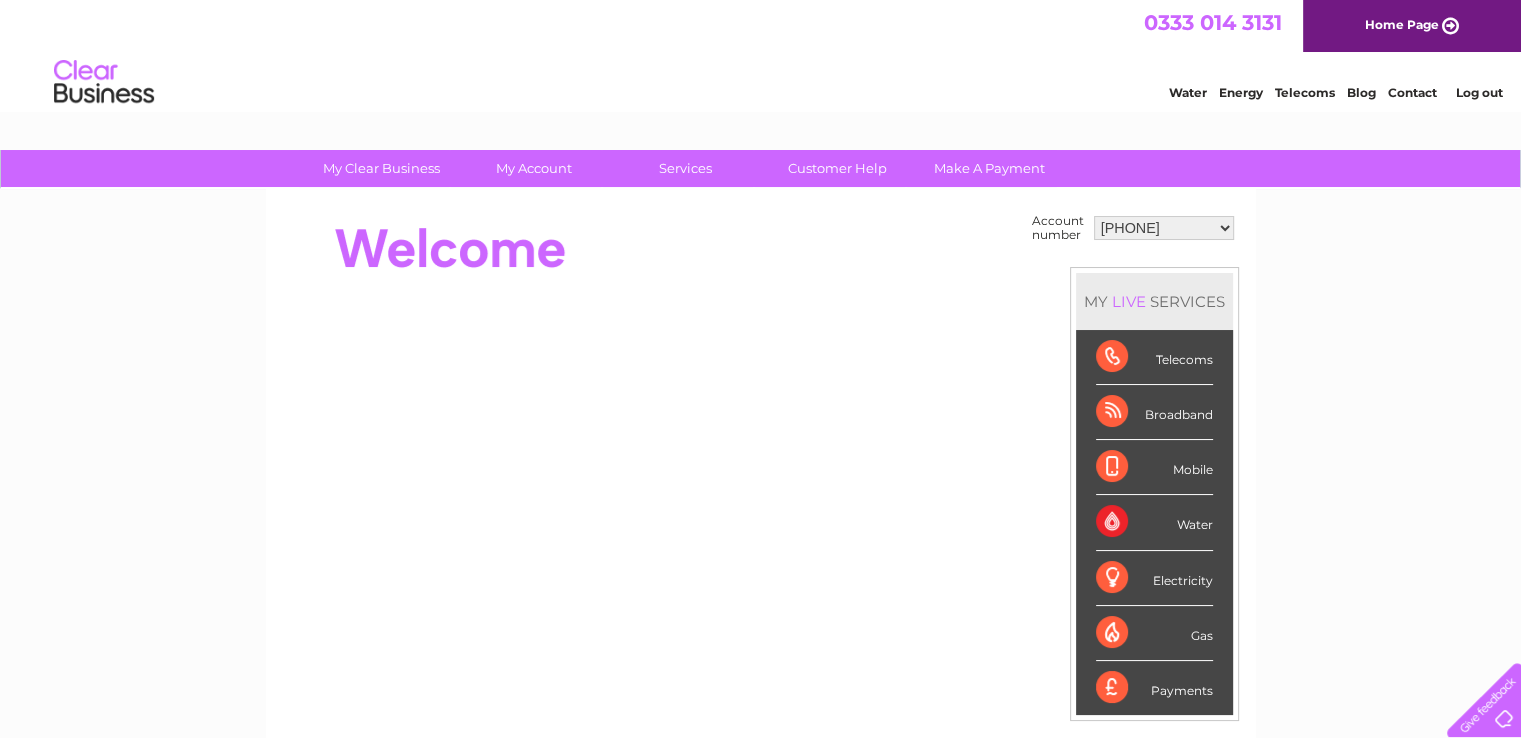 click on "[POSTAL_CODE]
[PHONE]" at bounding box center [1164, 228] 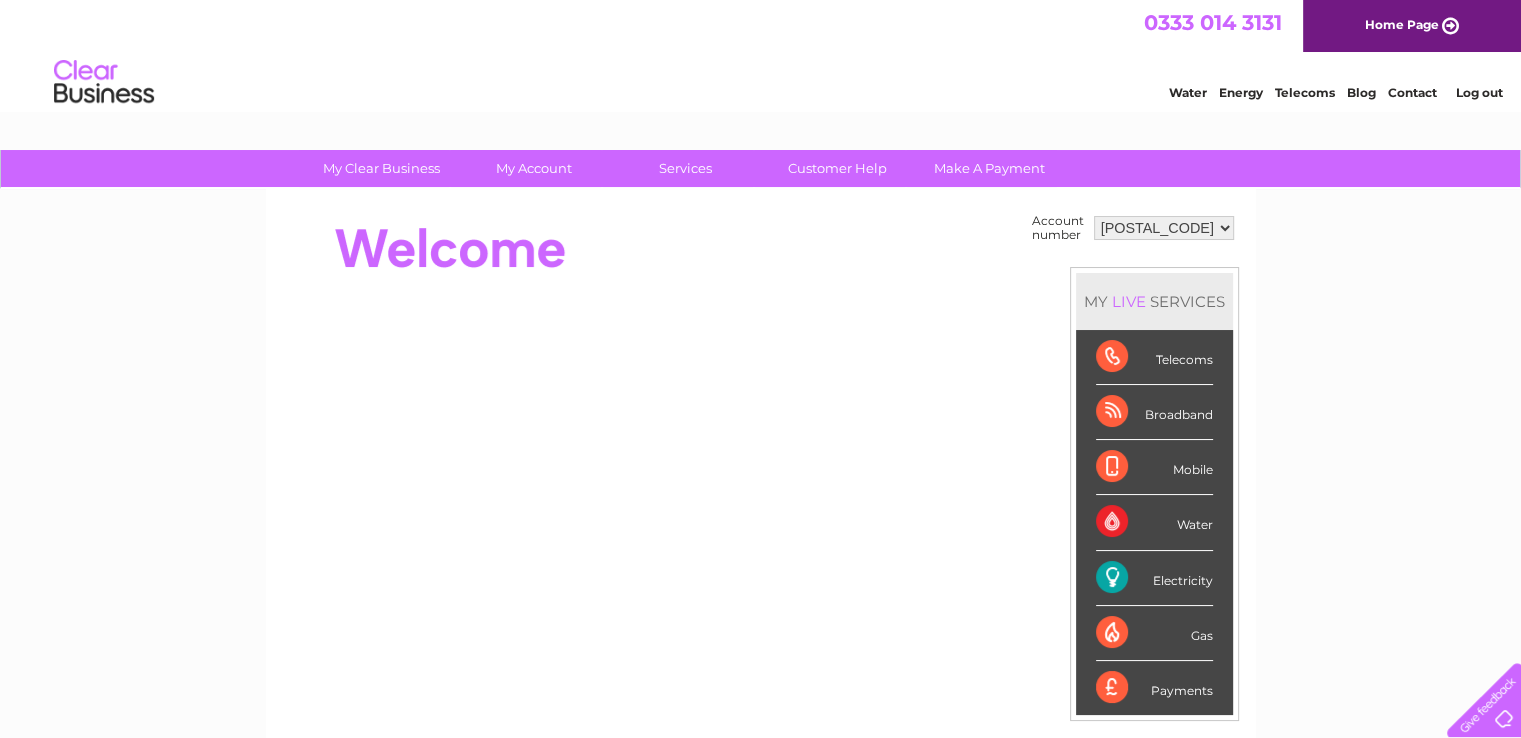 scroll, scrollTop: 0, scrollLeft: 0, axis: both 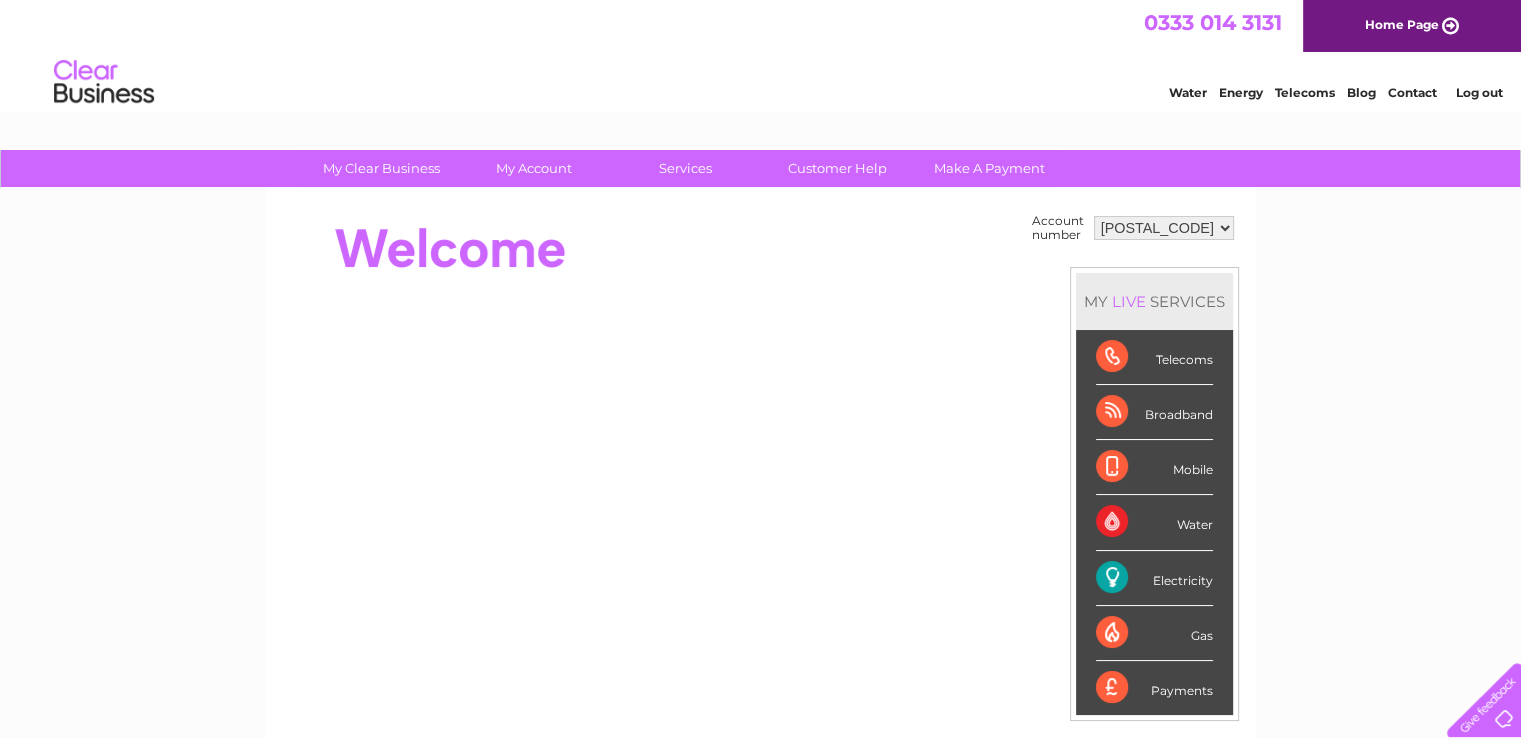 click on "[POSTAL_CODE]
[PHONE]" at bounding box center (1164, 228) 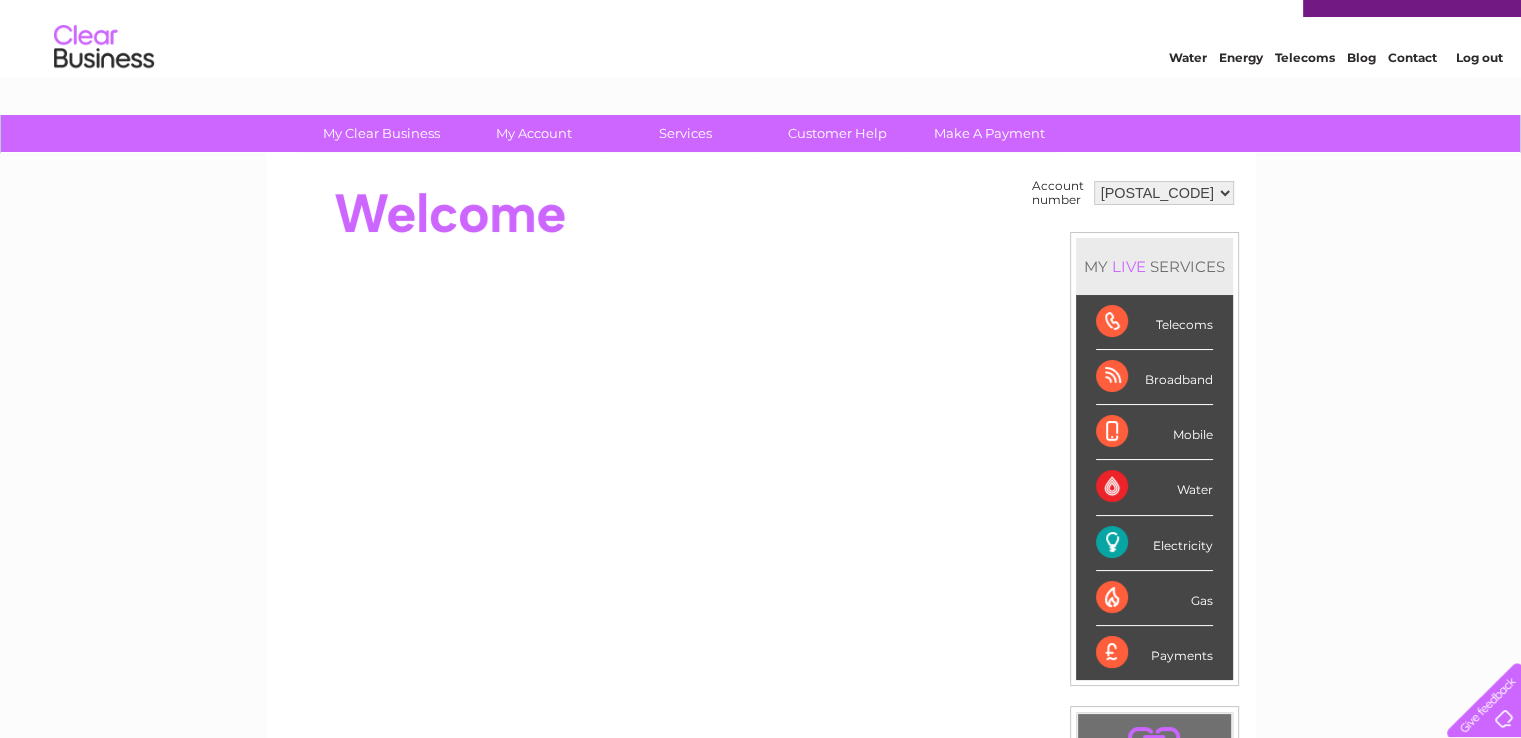 scroll, scrollTop: 0, scrollLeft: 0, axis: both 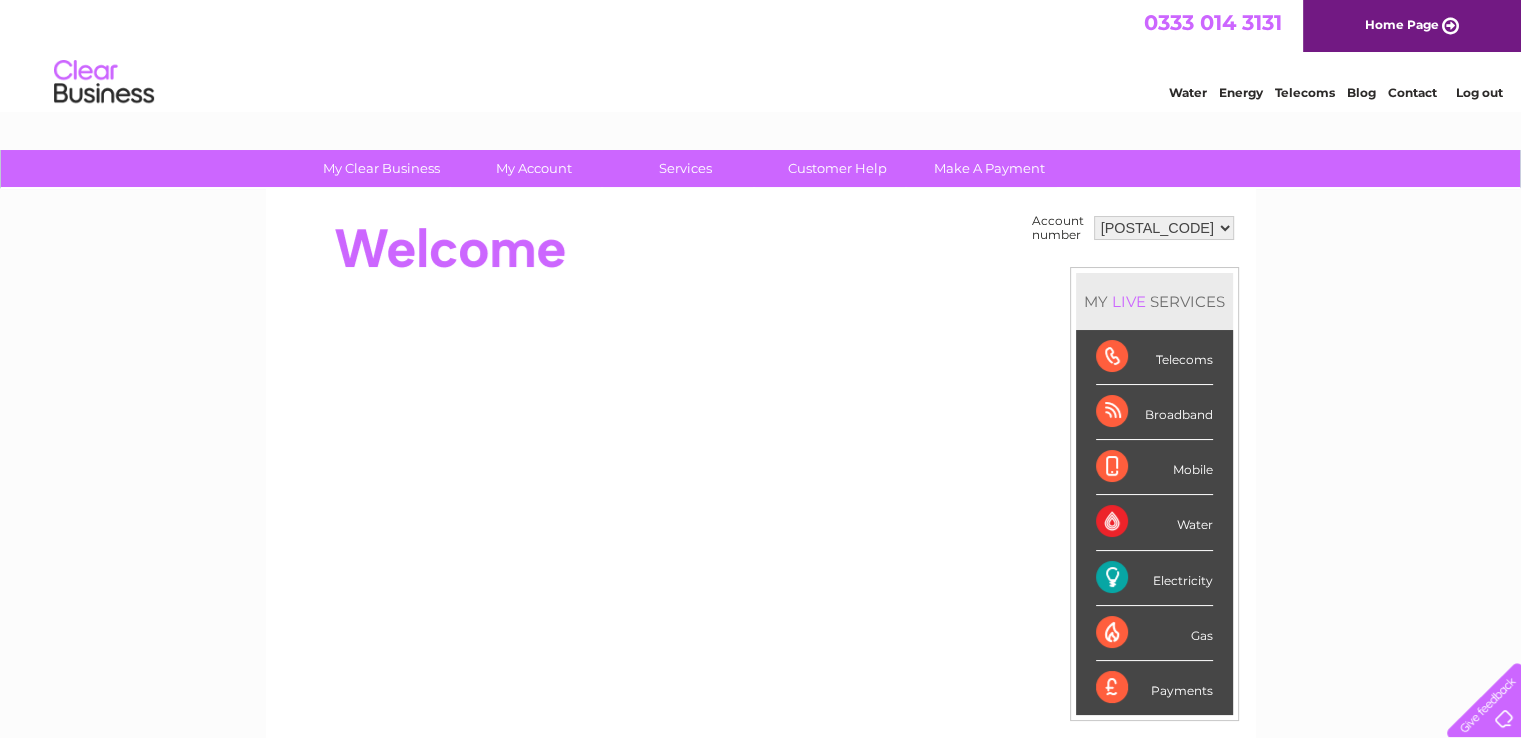 click on "[POSTAL_CODE]
[PHONE]" at bounding box center (1164, 228) 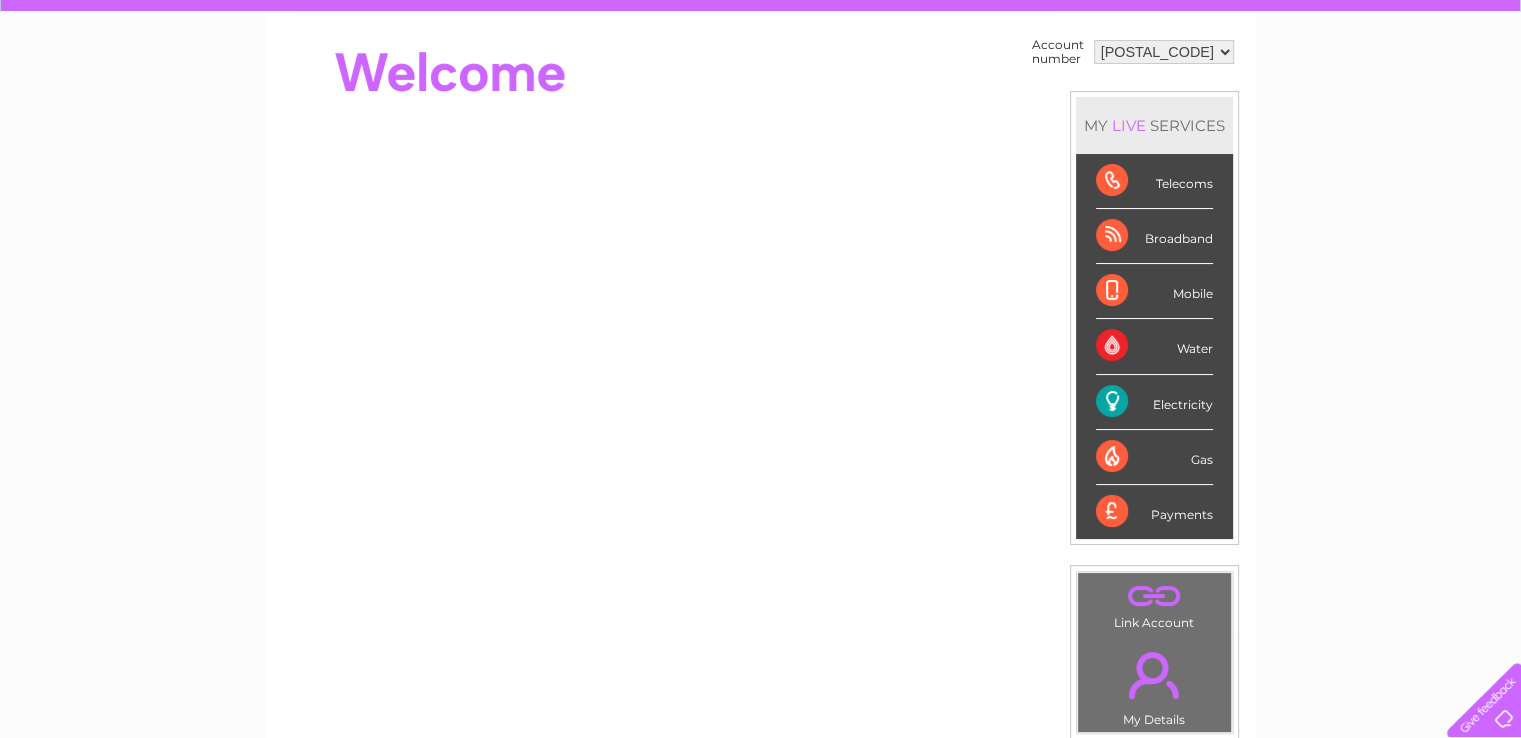 scroll, scrollTop: 200, scrollLeft: 0, axis: vertical 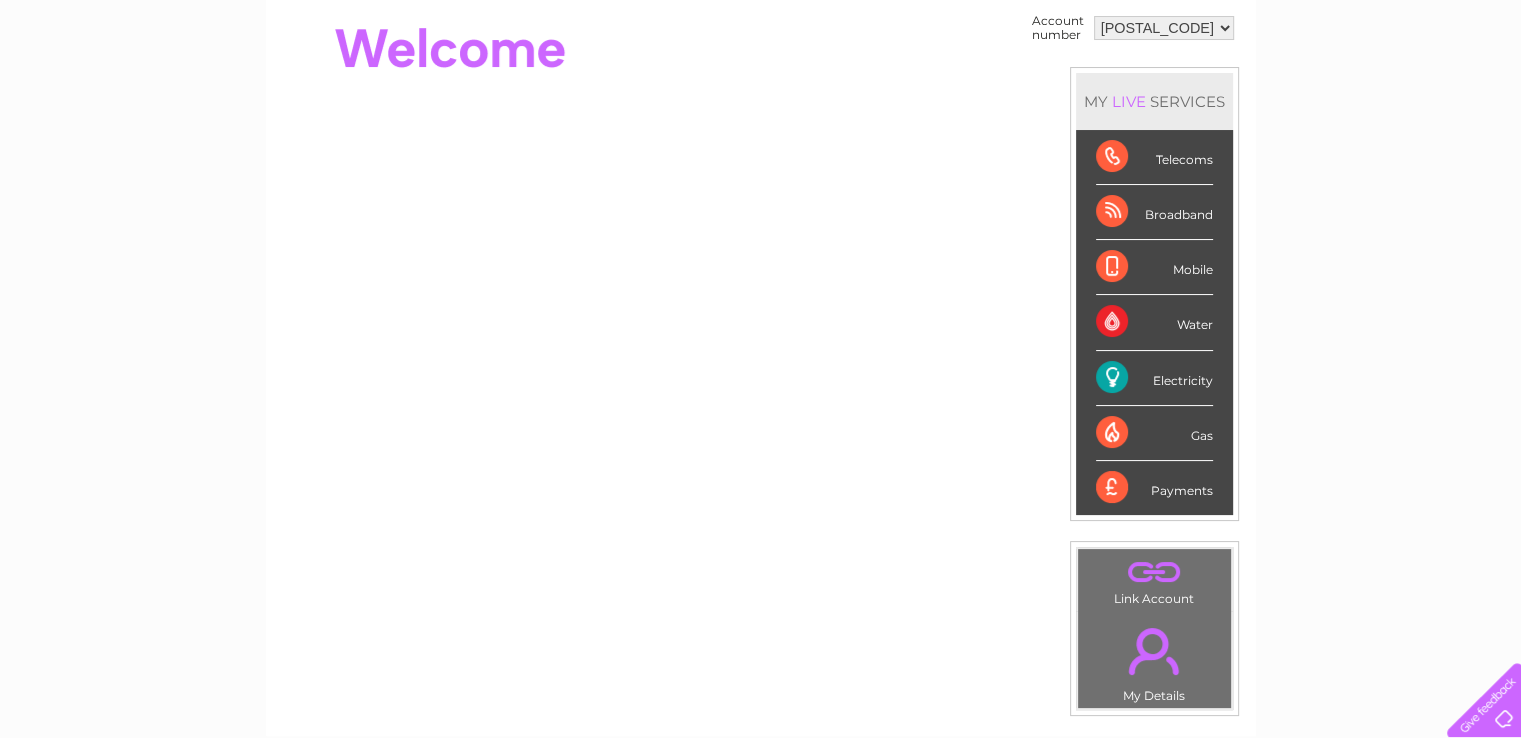 click on "My Clear Business
Login Details
My Details
My Preferences
Link Account
My Account
Bills and Payments   Direct Debit   Moving Premises" at bounding box center (760, 514) 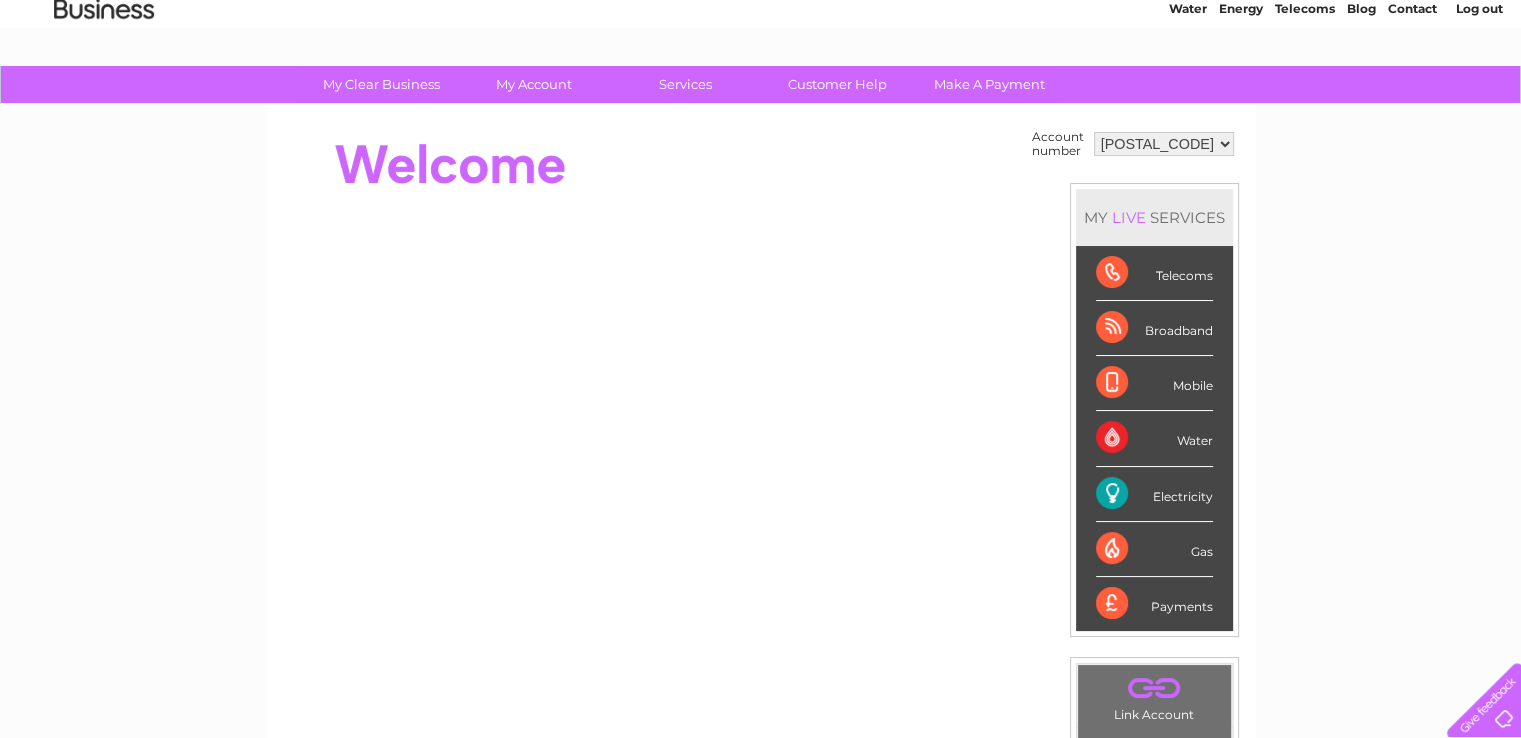 scroll, scrollTop: 0, scrollLeft: 0, axis: both 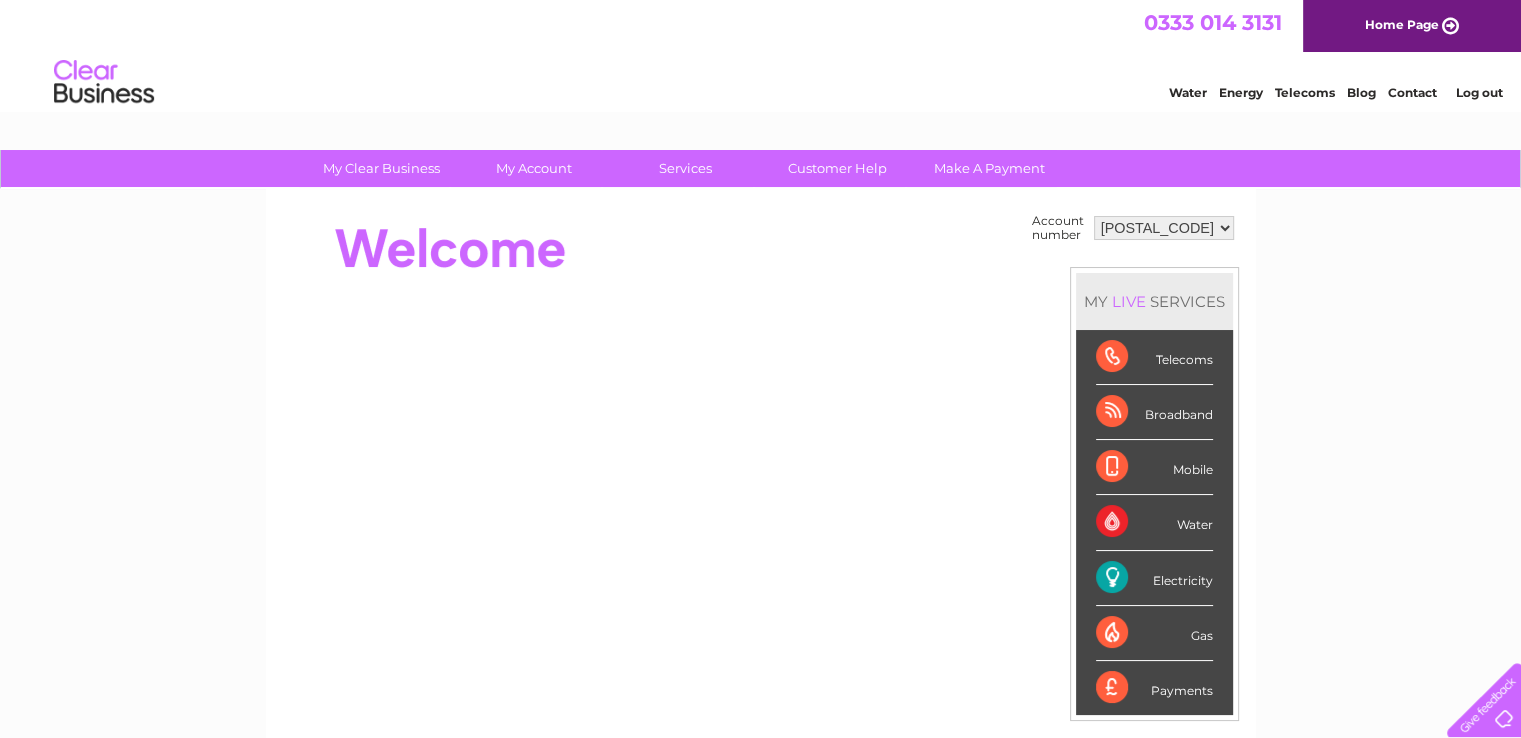 click on "[POSTAL_CODE]
[PHONE]" at bounding box center (1164, 228) 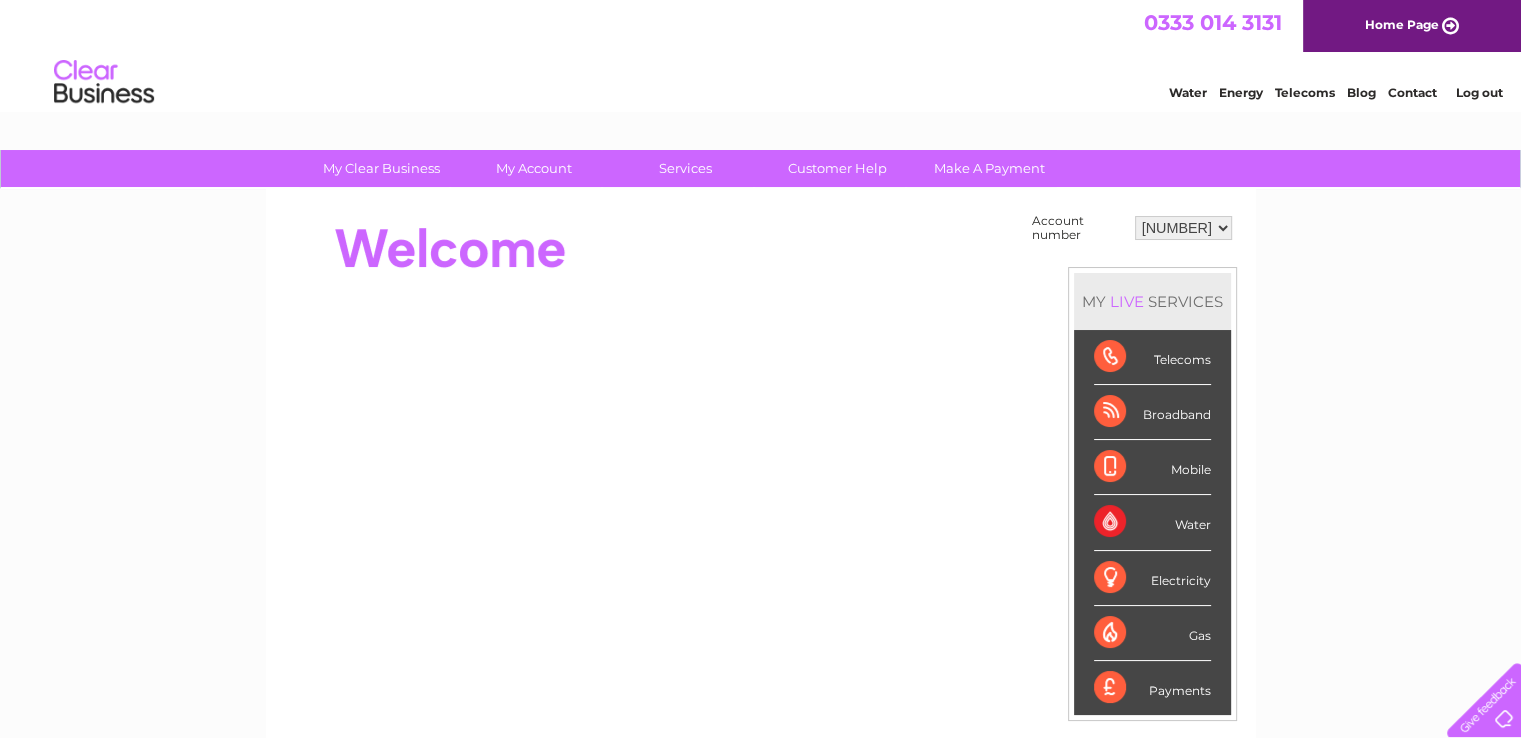 scroll, scrollTop: 0, scrollLeft: 0, axis: both 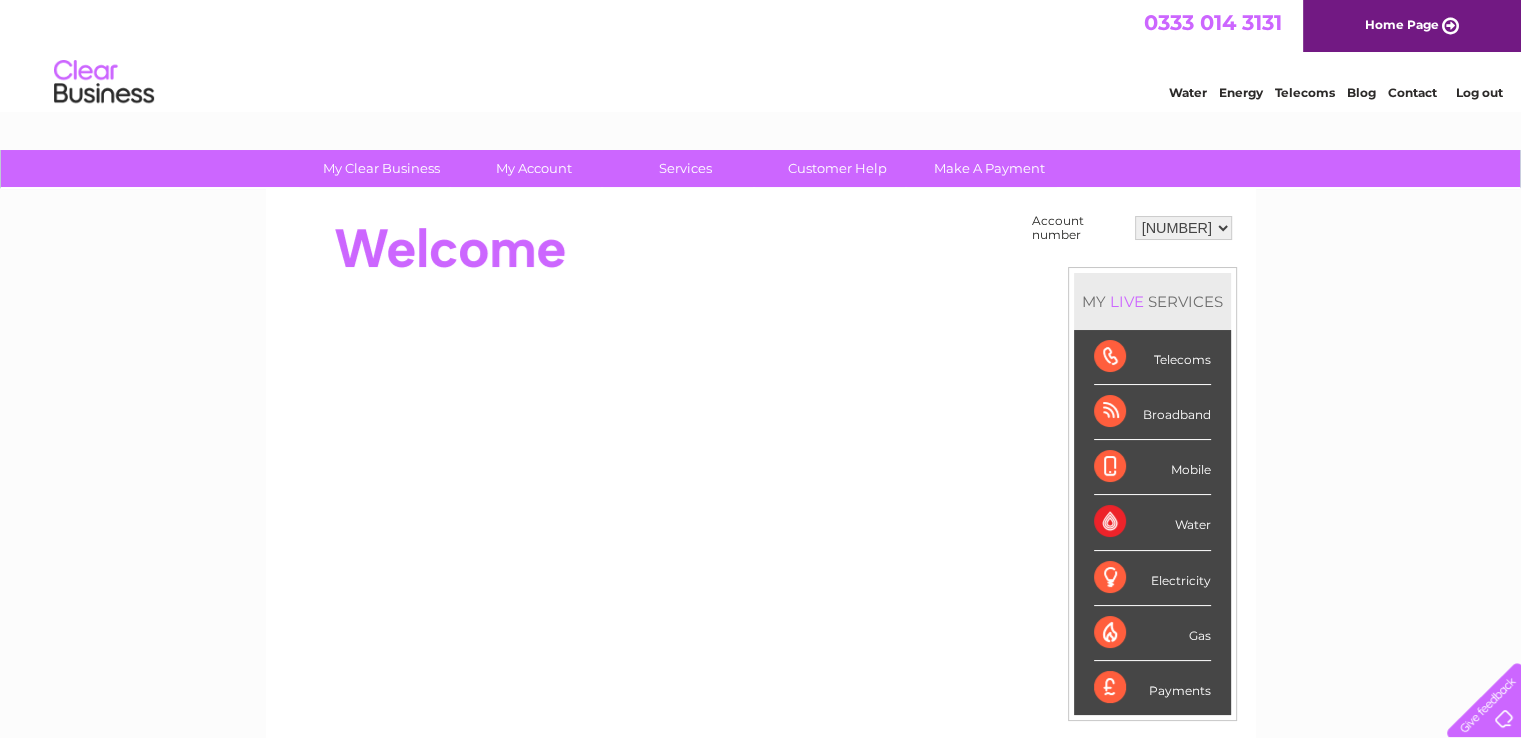 click on "[POSTAL_CODE]
[PHONE]" at bounding box center [1183, 228] 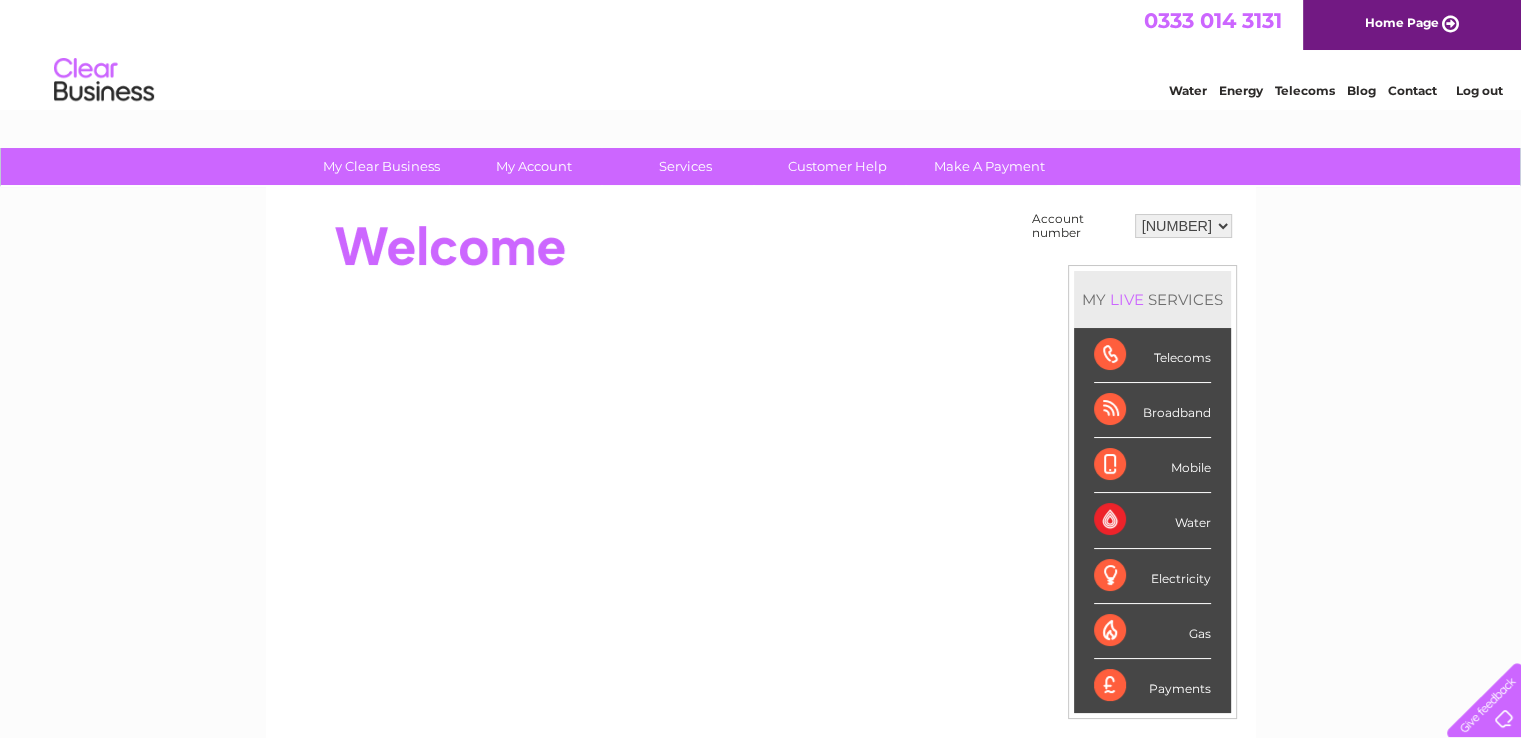 scroll, scrollTop: 0, scrollLeft: 0, axis: both 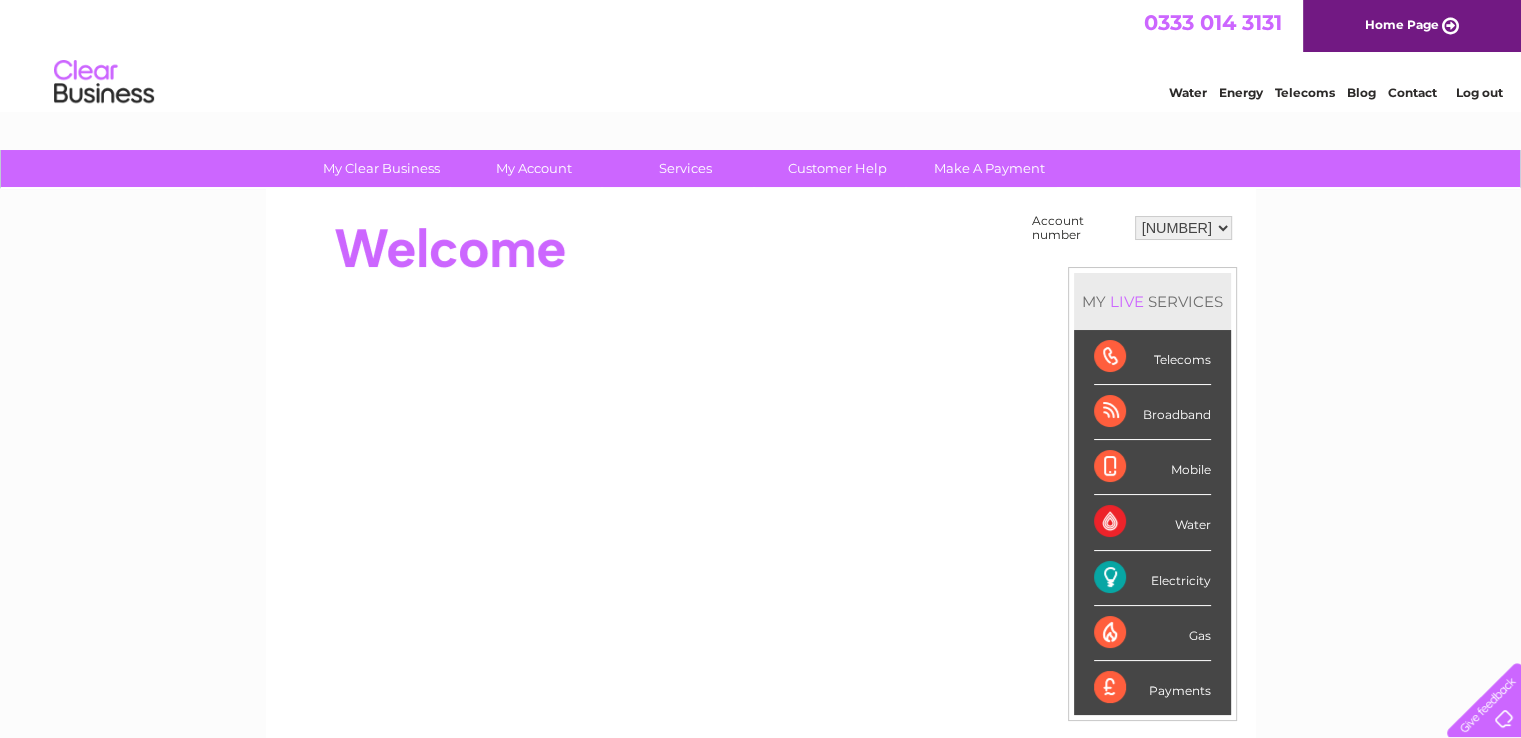click on "[POSTAL_CODE]
[PHONE]" at bounding box center (1183, 228) 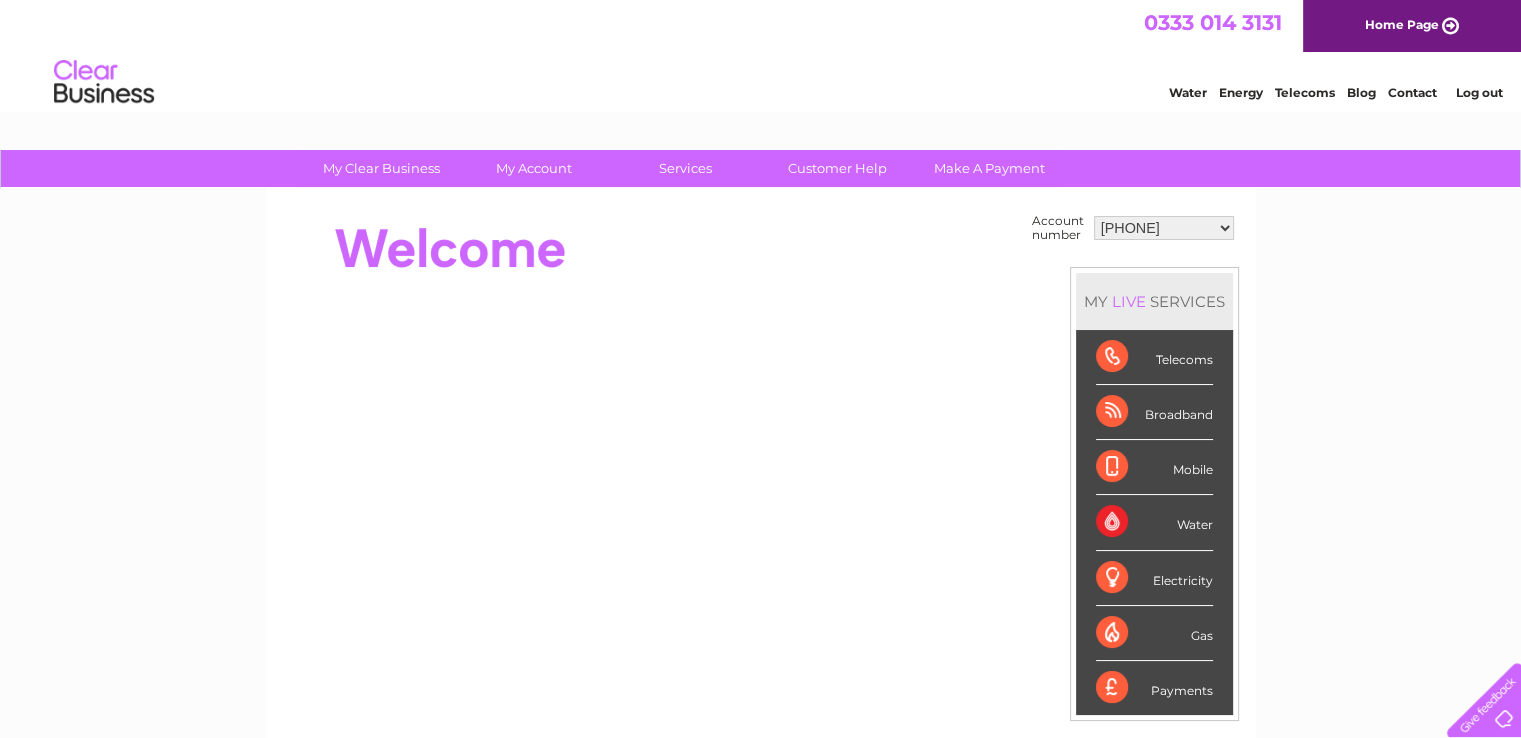 scroll, scrollTop: 0, scrollLeft: 0, axis: both 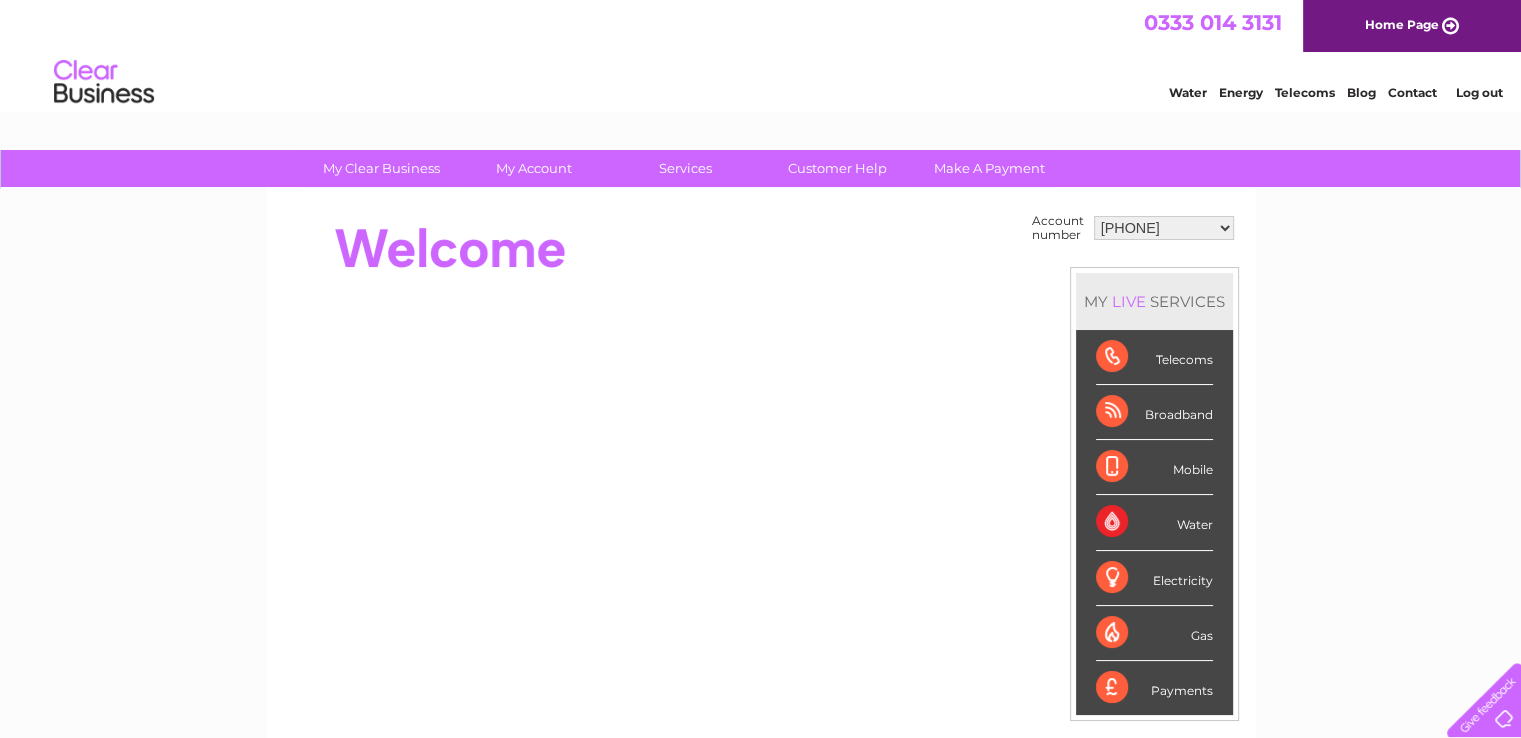 click on "[POSTAL_CODE]
[PHONE]" at bounding box center [1164, 228] 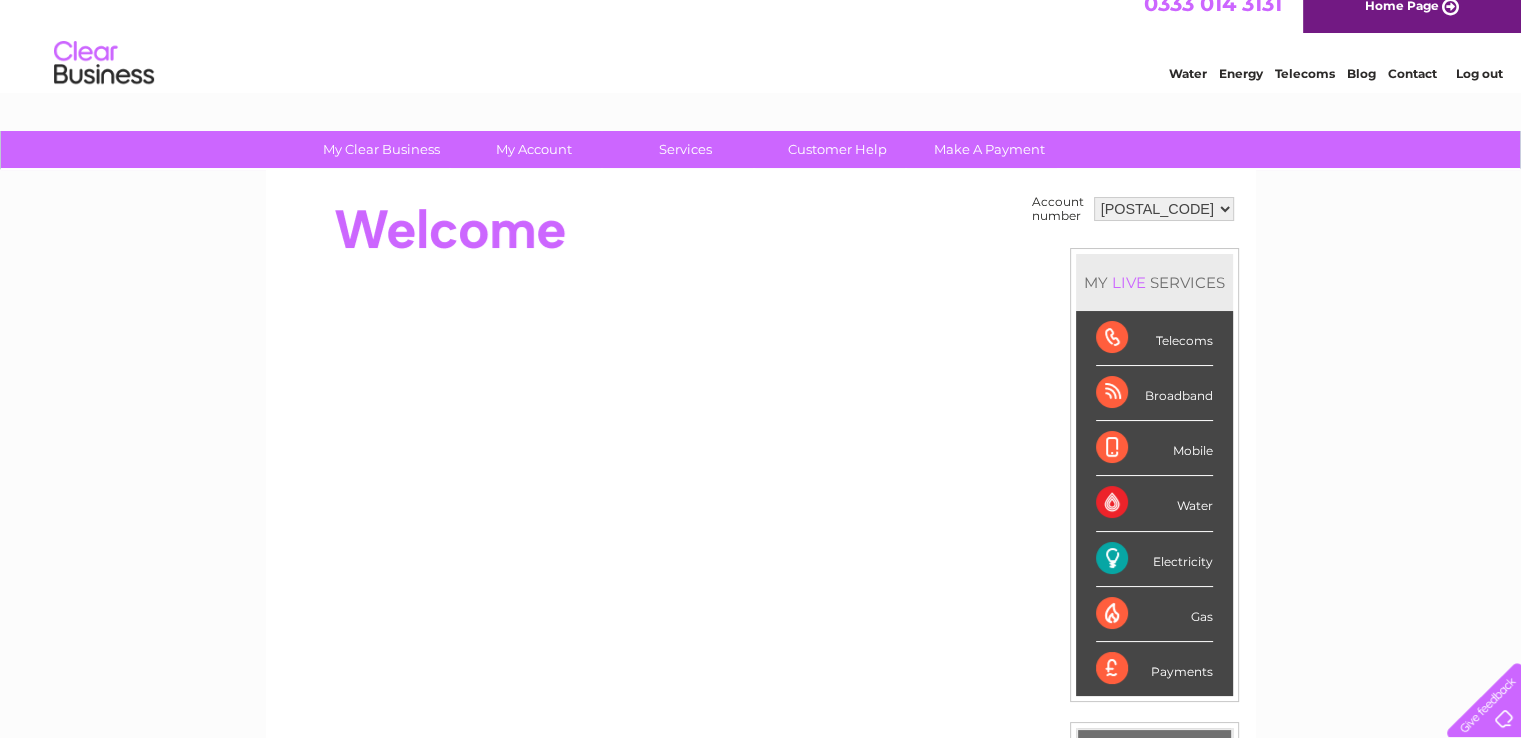scroll, scrollTop: 0, scrollLeft: 0, axis: both 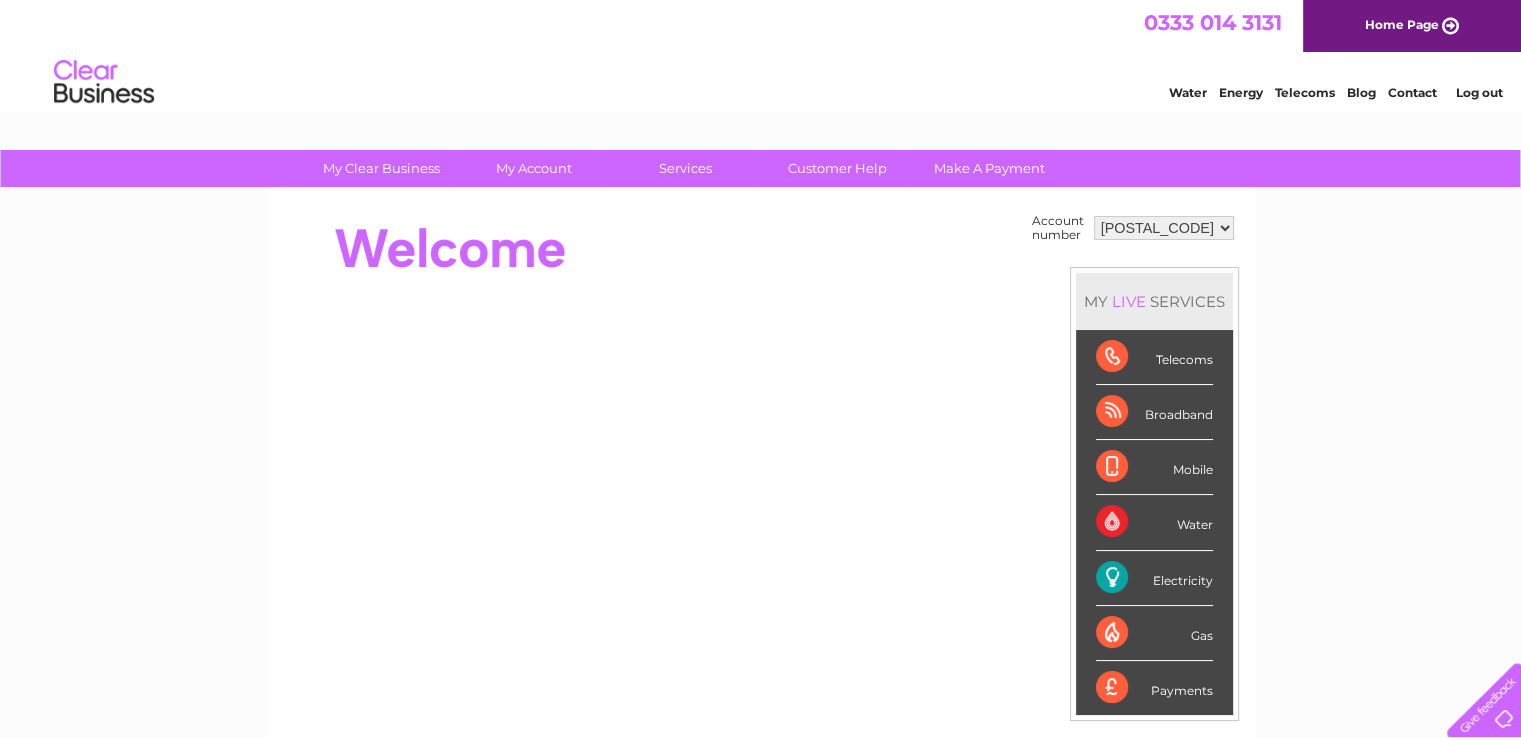 click on "[POSTAL_CODE]
[PHONE]" at bounding box center [1164, 228] 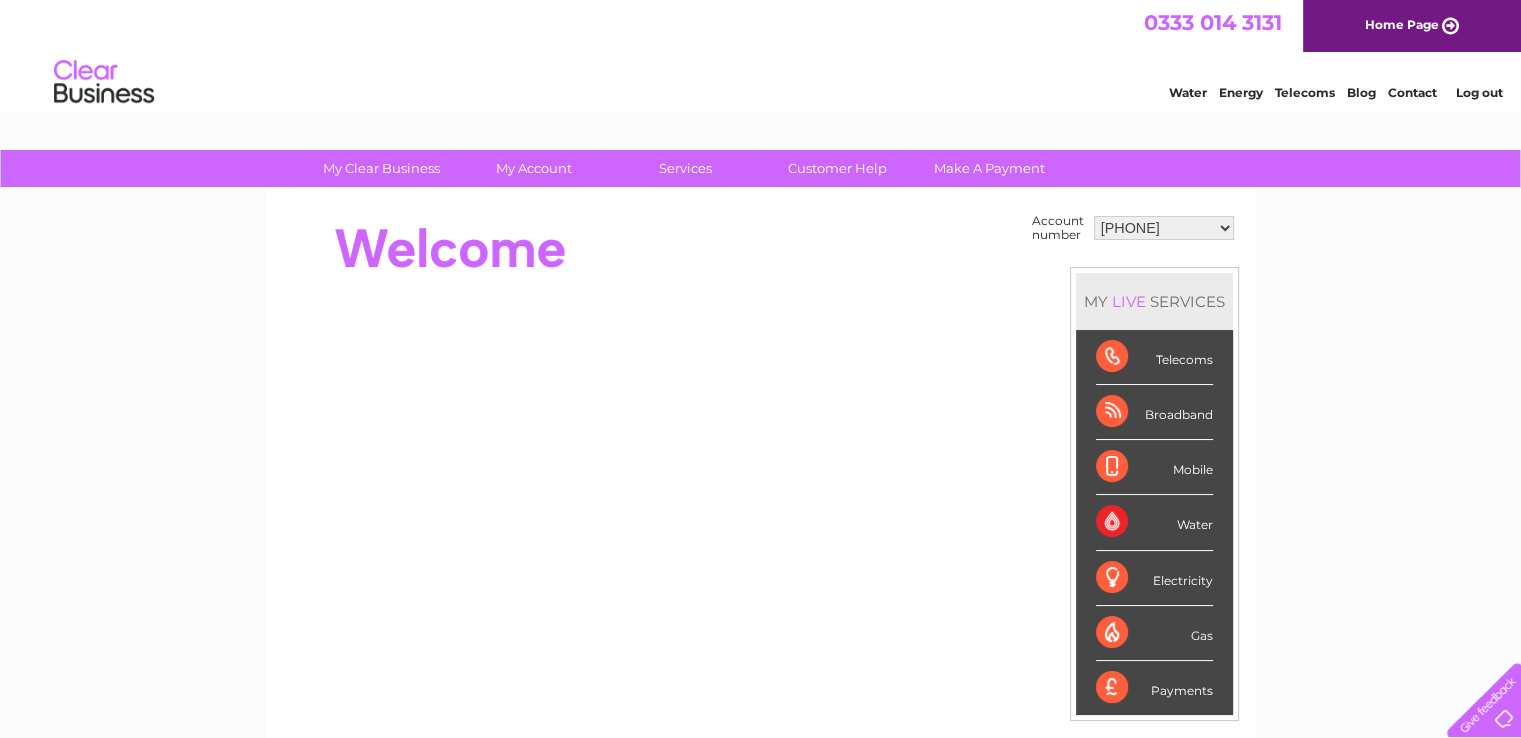 scroll, scrollTop: 0, scrollLeft: 0, axis: both 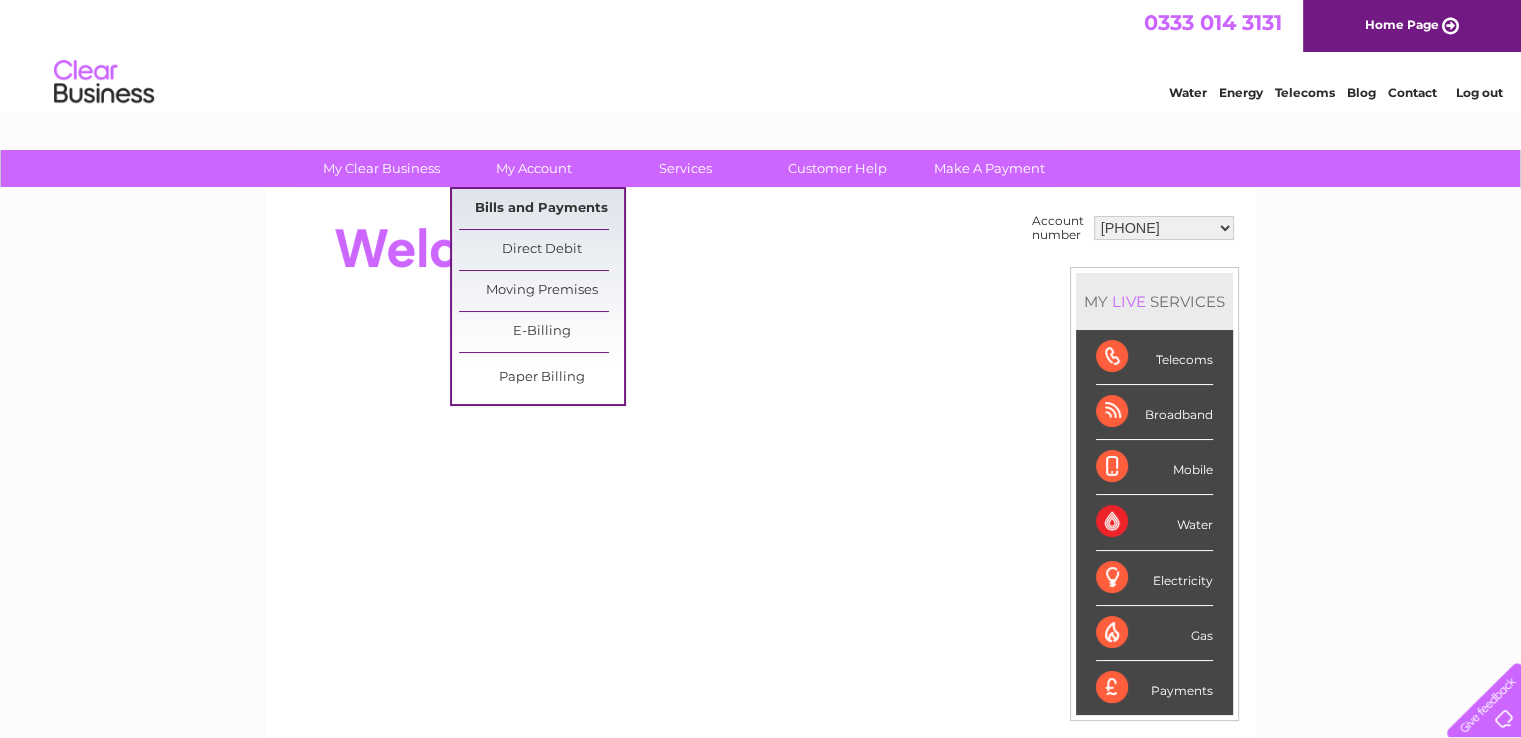 click on "Bills and Payments" at bounding box center (541, 209) 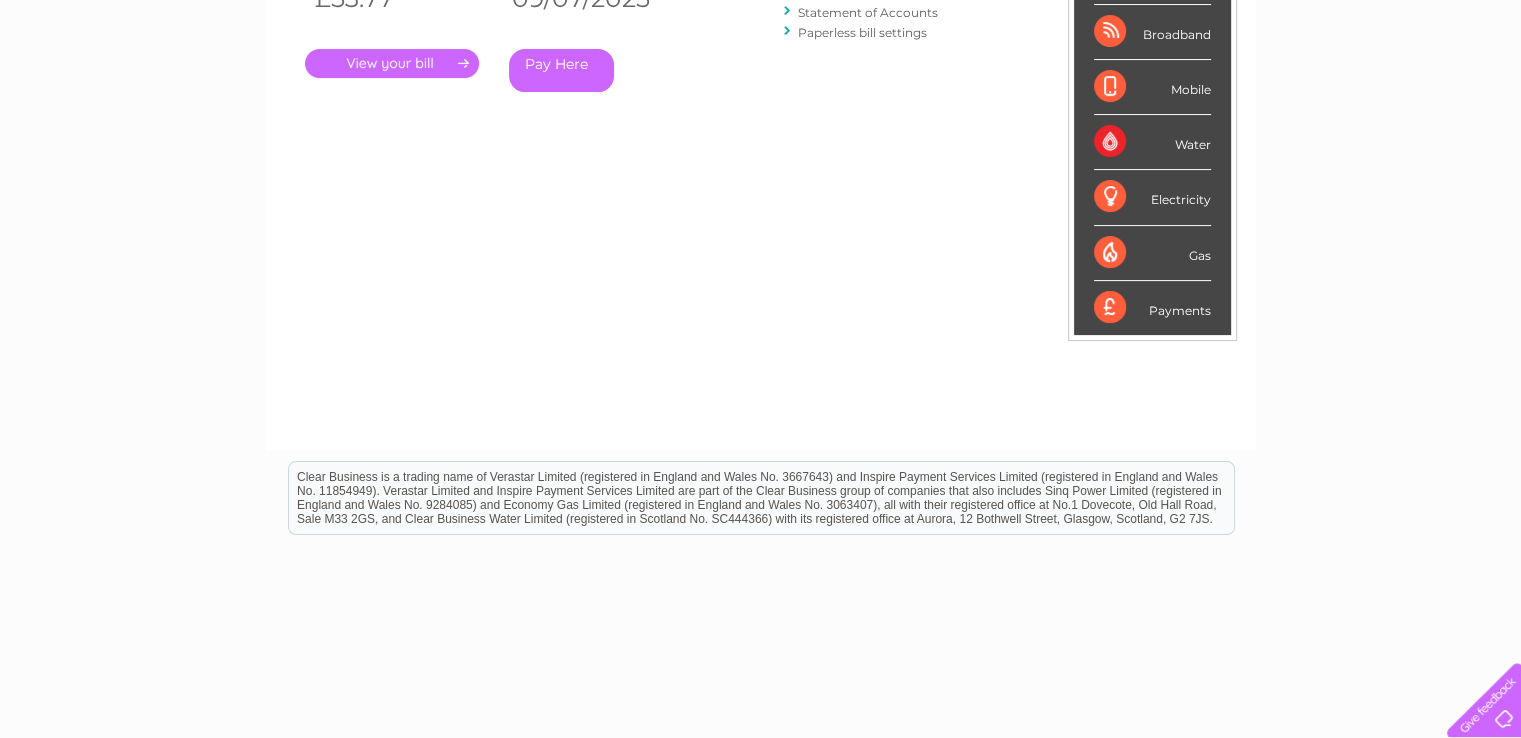 scroll, scrollTop: 0, scrollLeft: 0, axis: both 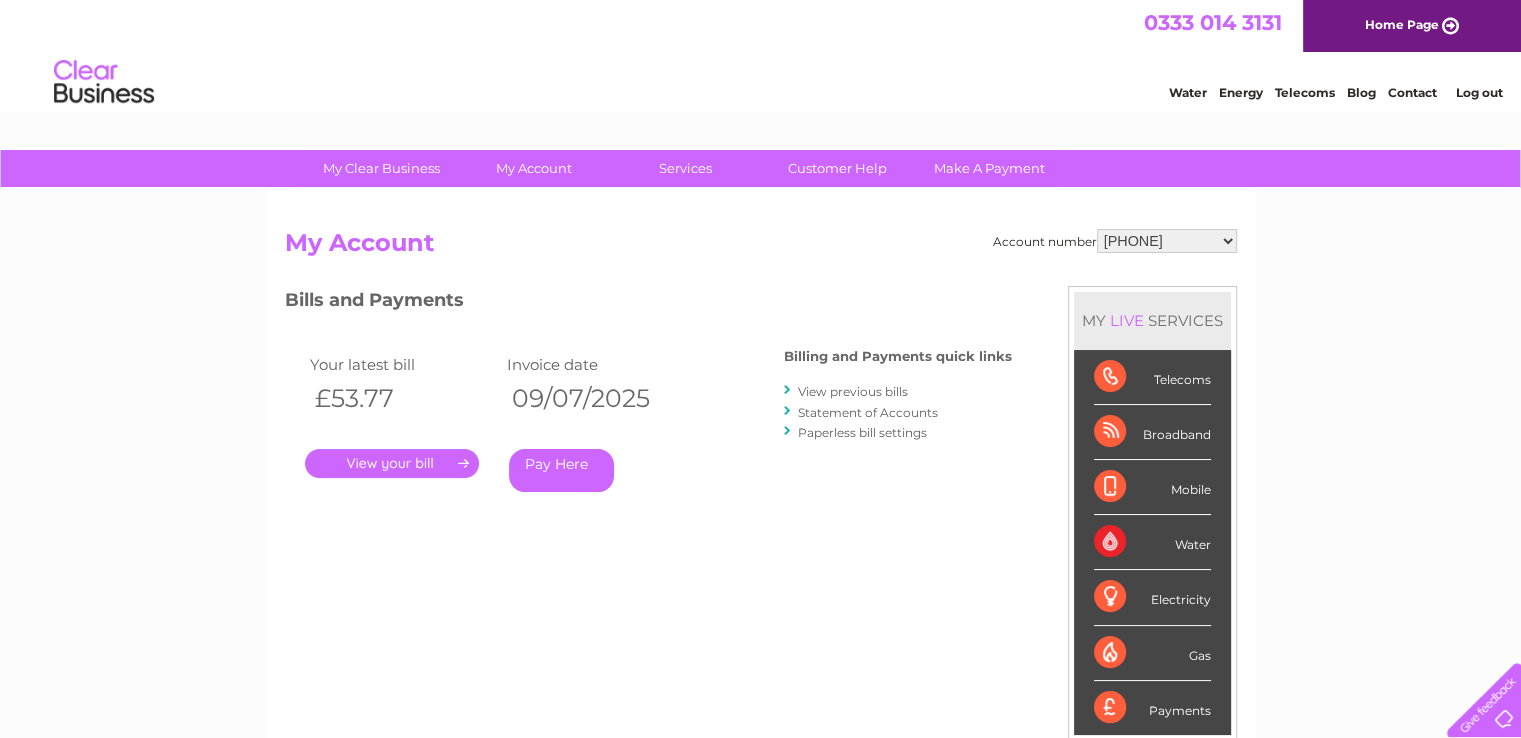 click on "." at bounding box center (392, 463) 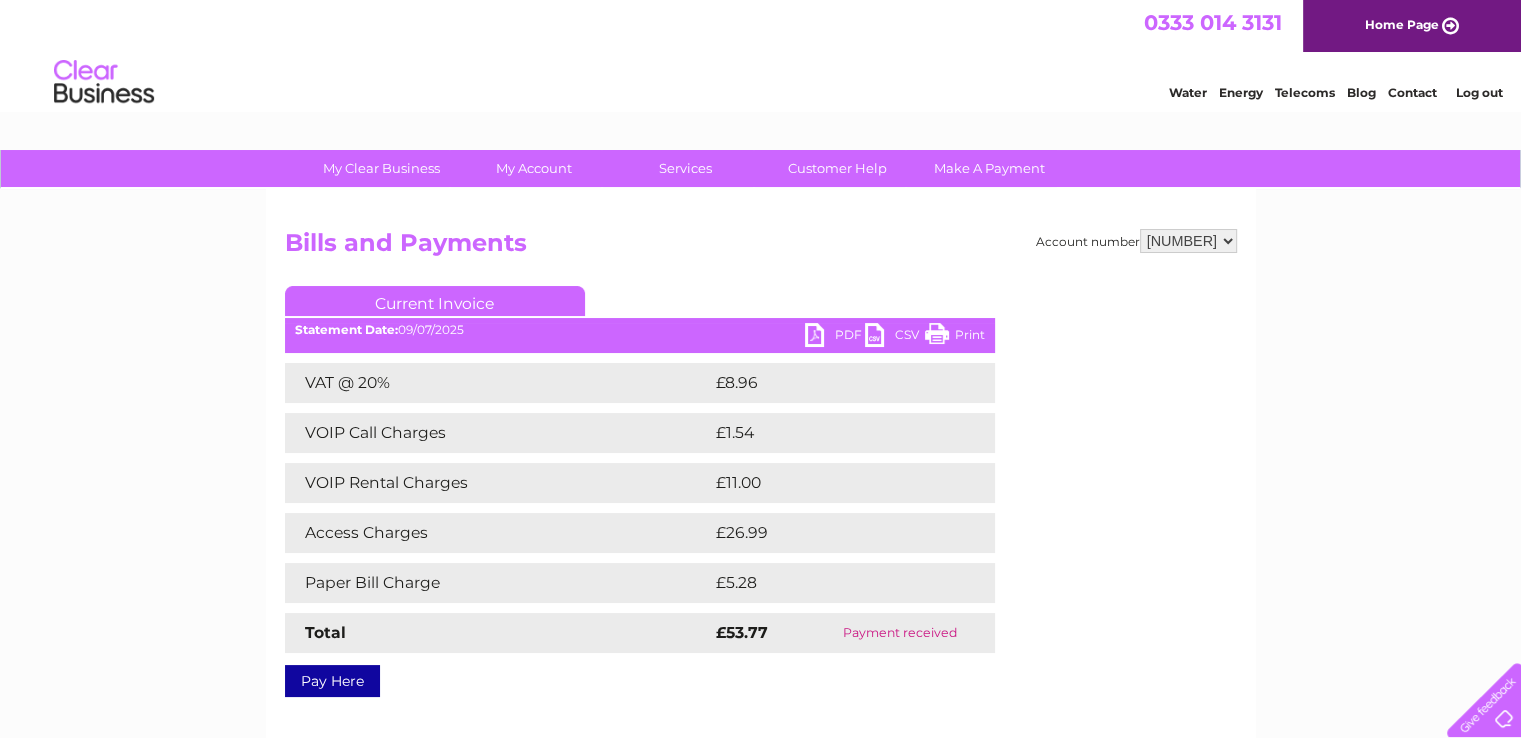 scroll, scrollTop: 0, scrollLeft: 0, axis: both 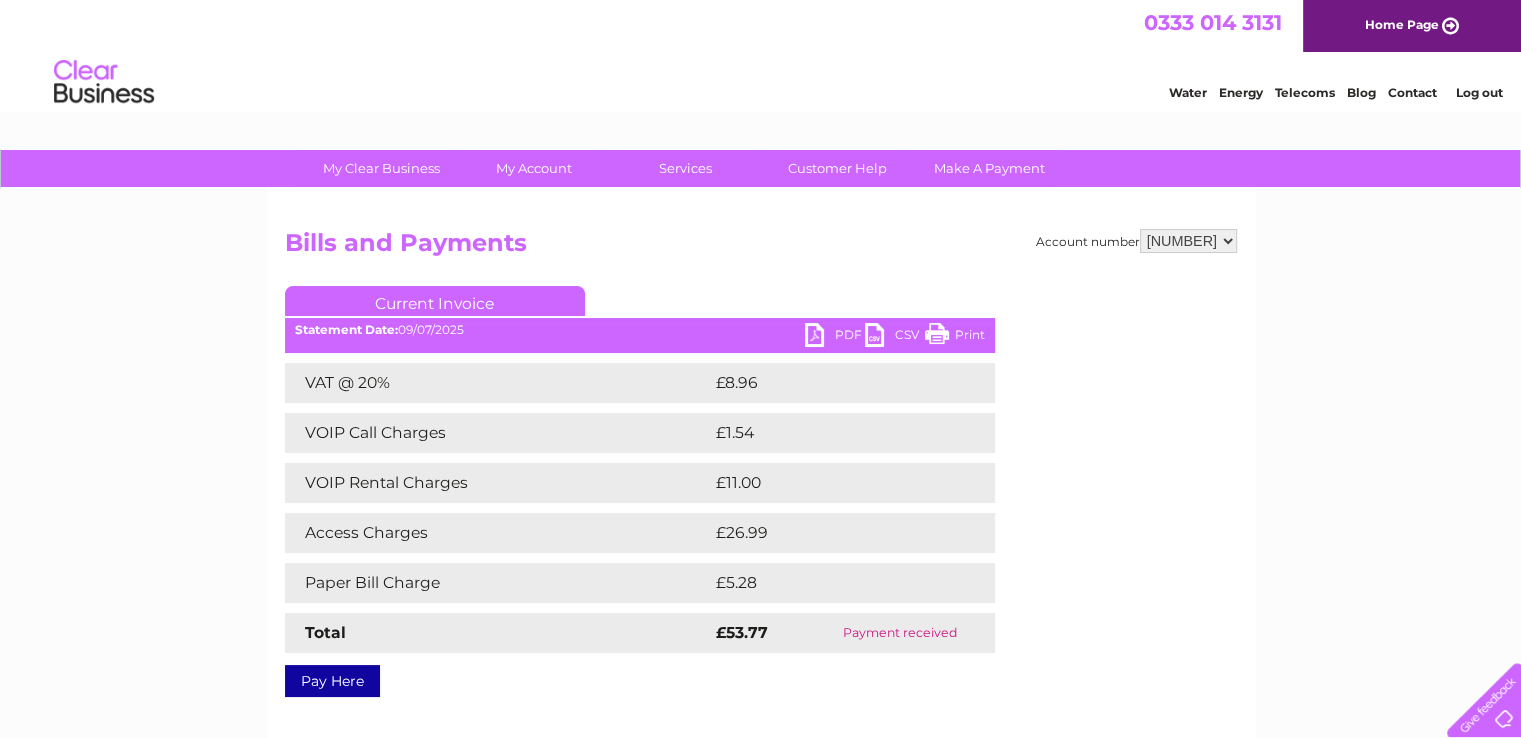 click on "902345
30318421" at bounding box center (1188, 241) 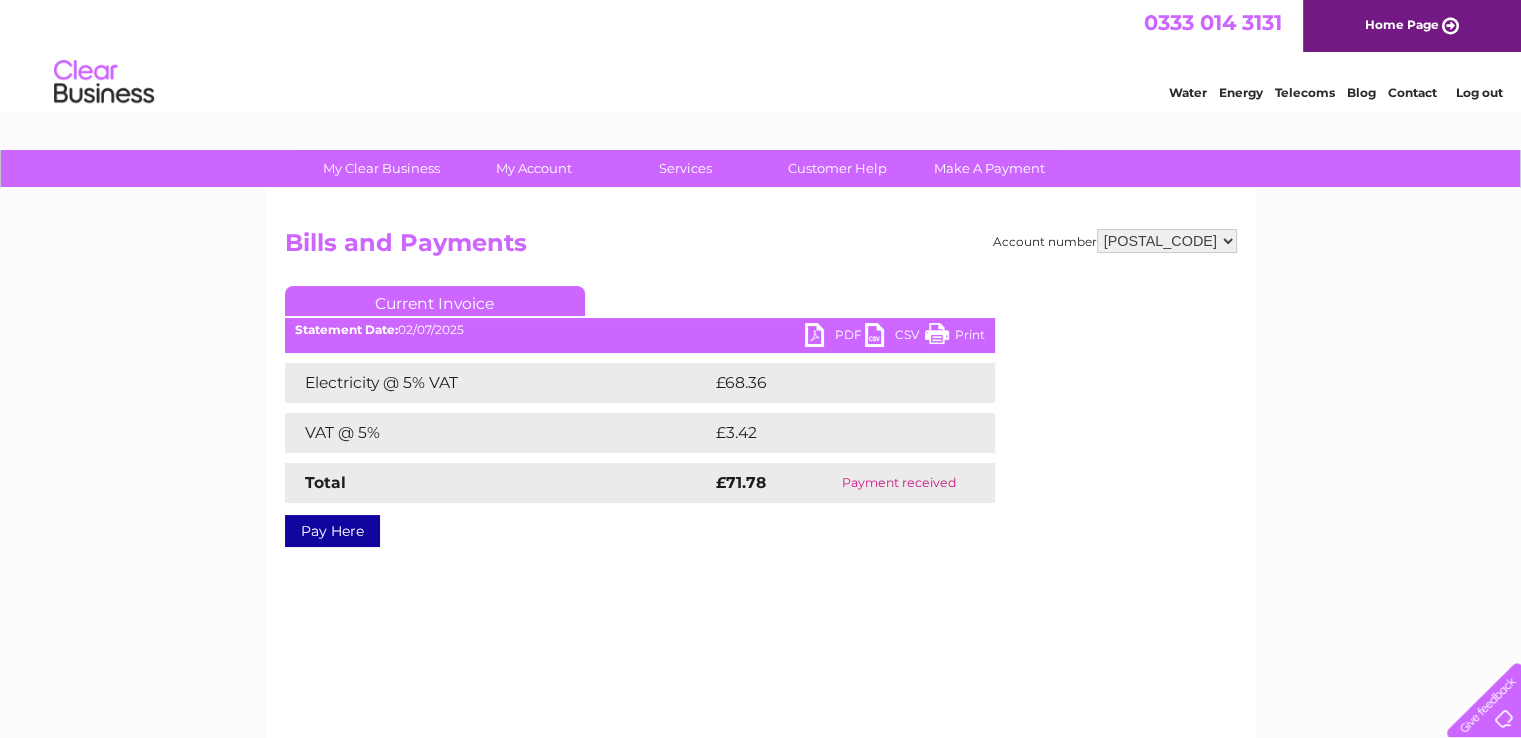 scroll, scrollTop: 0, scrollLeft: 0, axis: both 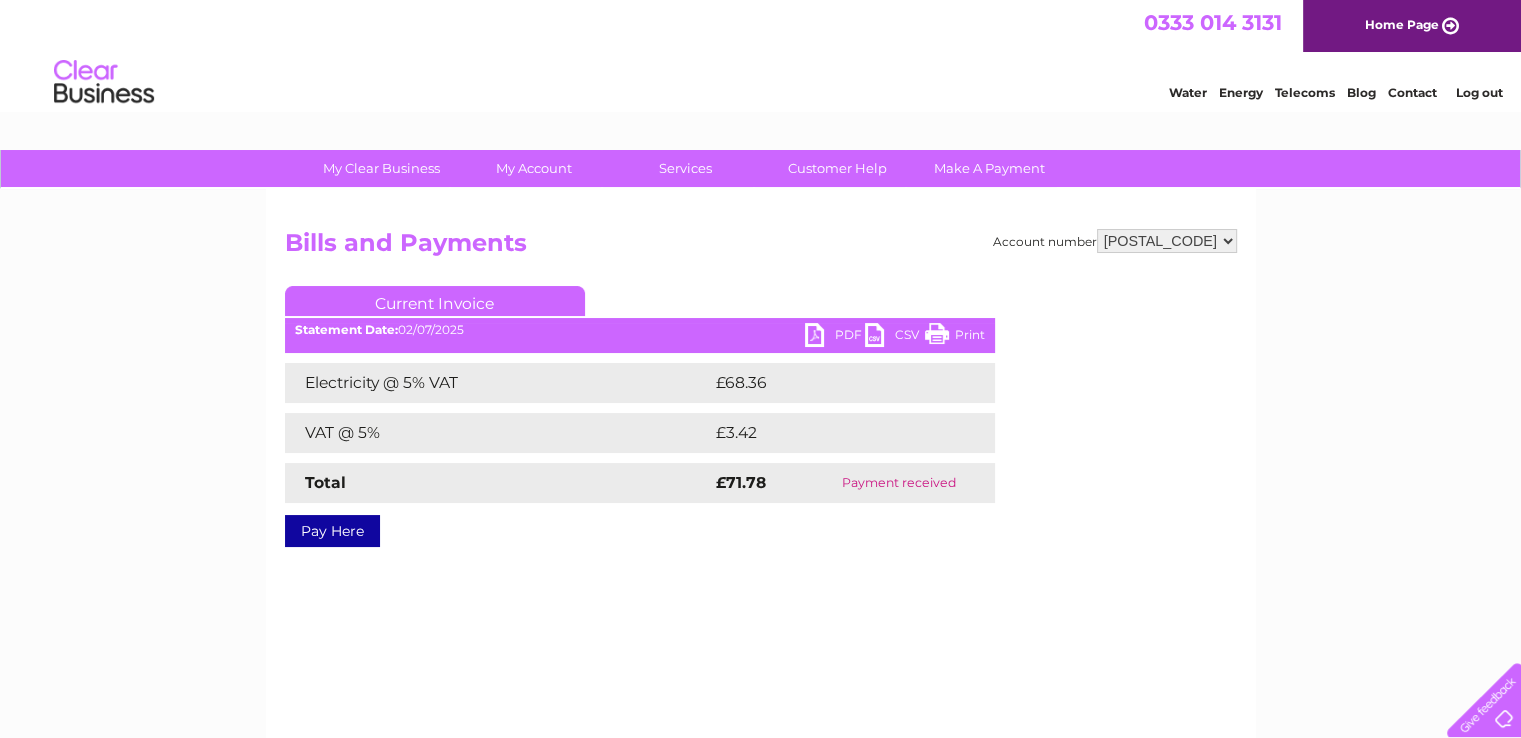 click on "[POSTAL_CODE]
[PHONE]" at bounding box center (1167, 241) 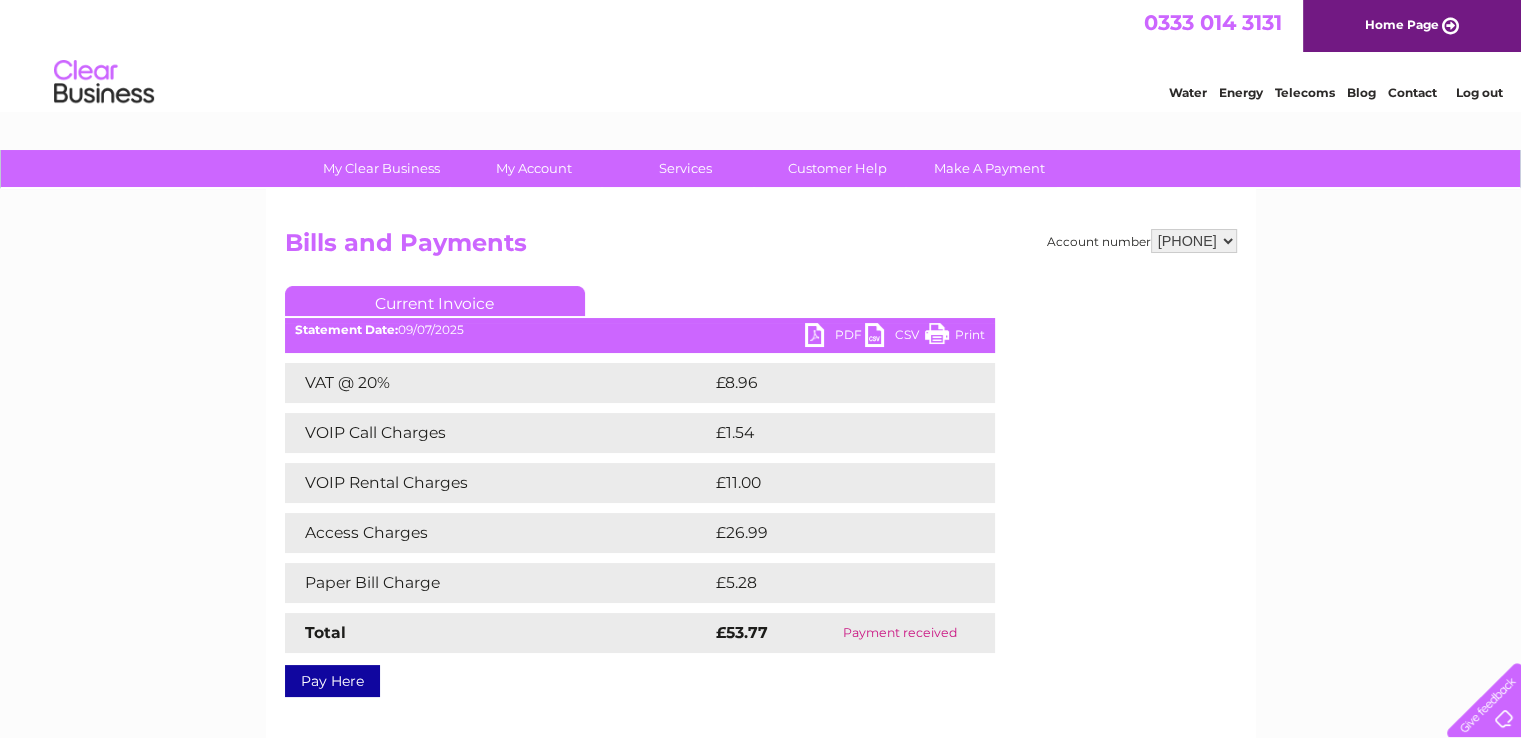 scroll, scrollTop: 0, scrollLeft: 0, axis: both 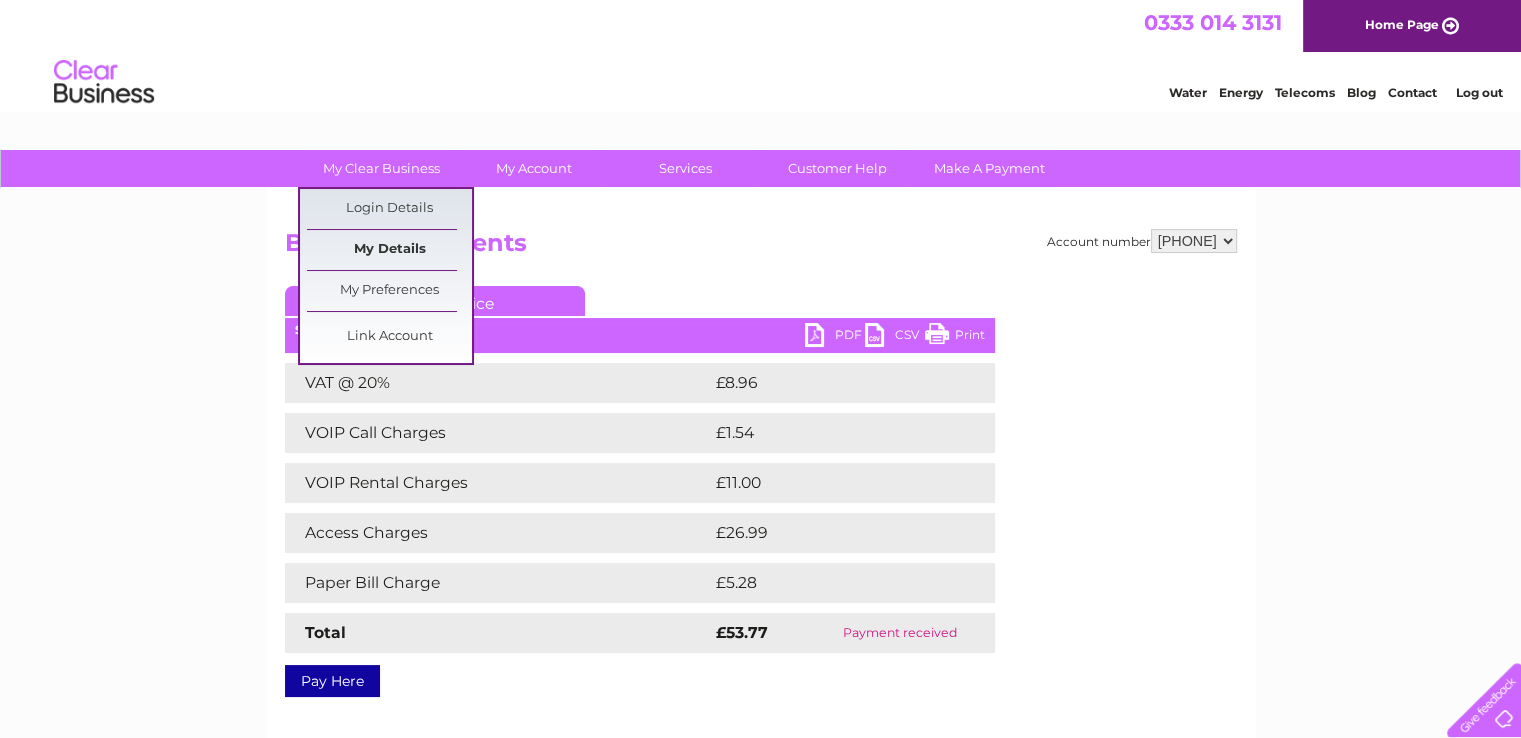 click on "My Details" at bounding box center (389, 250) 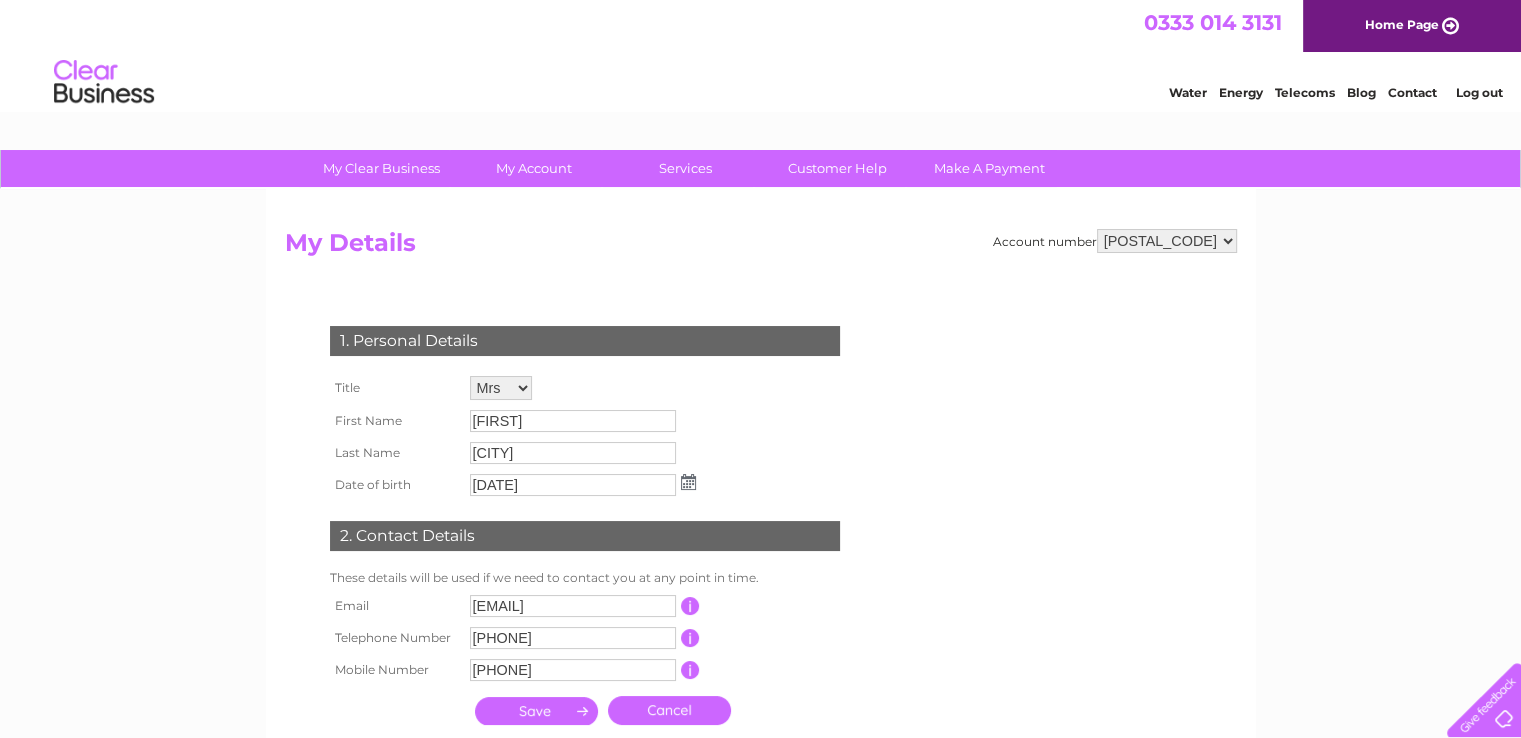 scroll, scrollTop: 0, scrollLeft: 0, axis: both 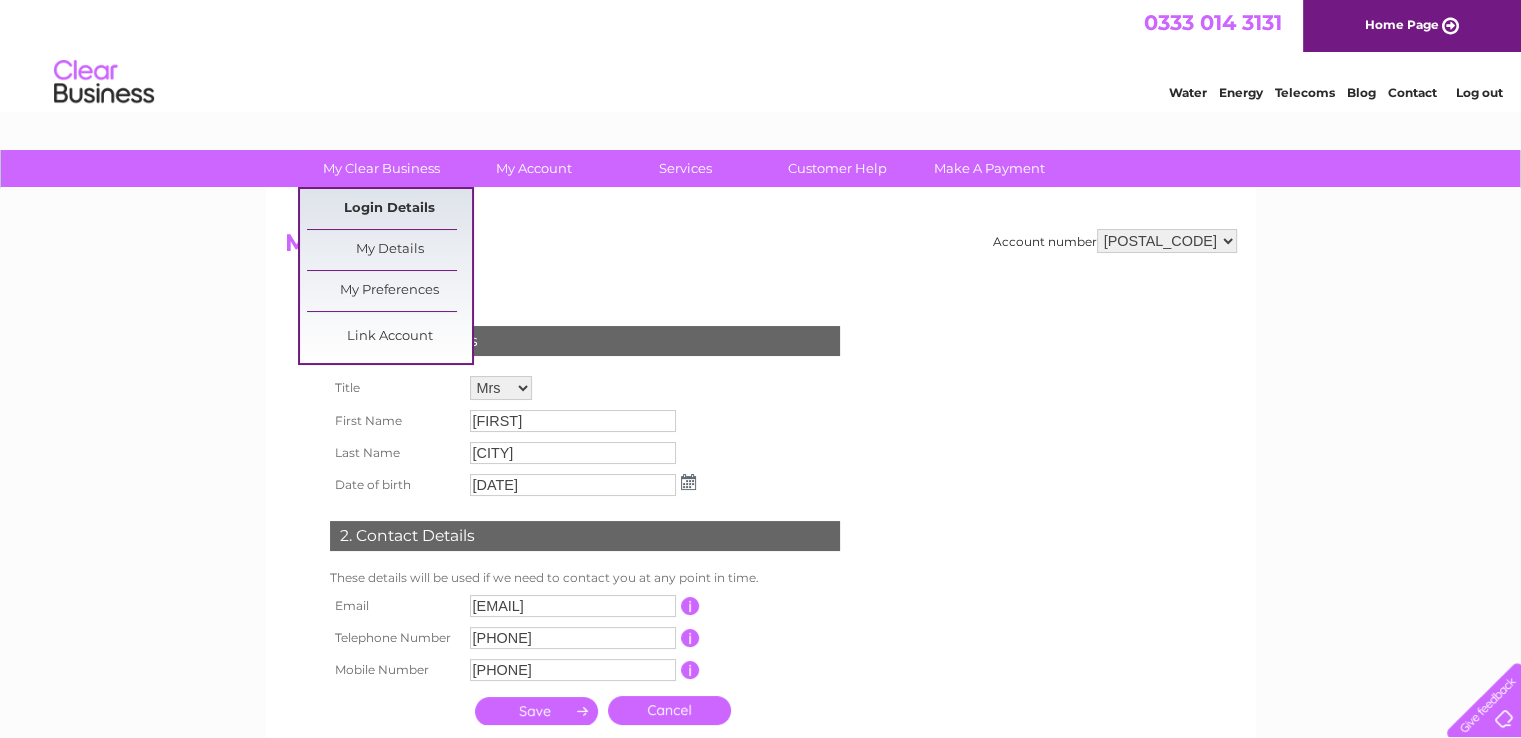 click on "Login Details" at bounding box center (389, 209) 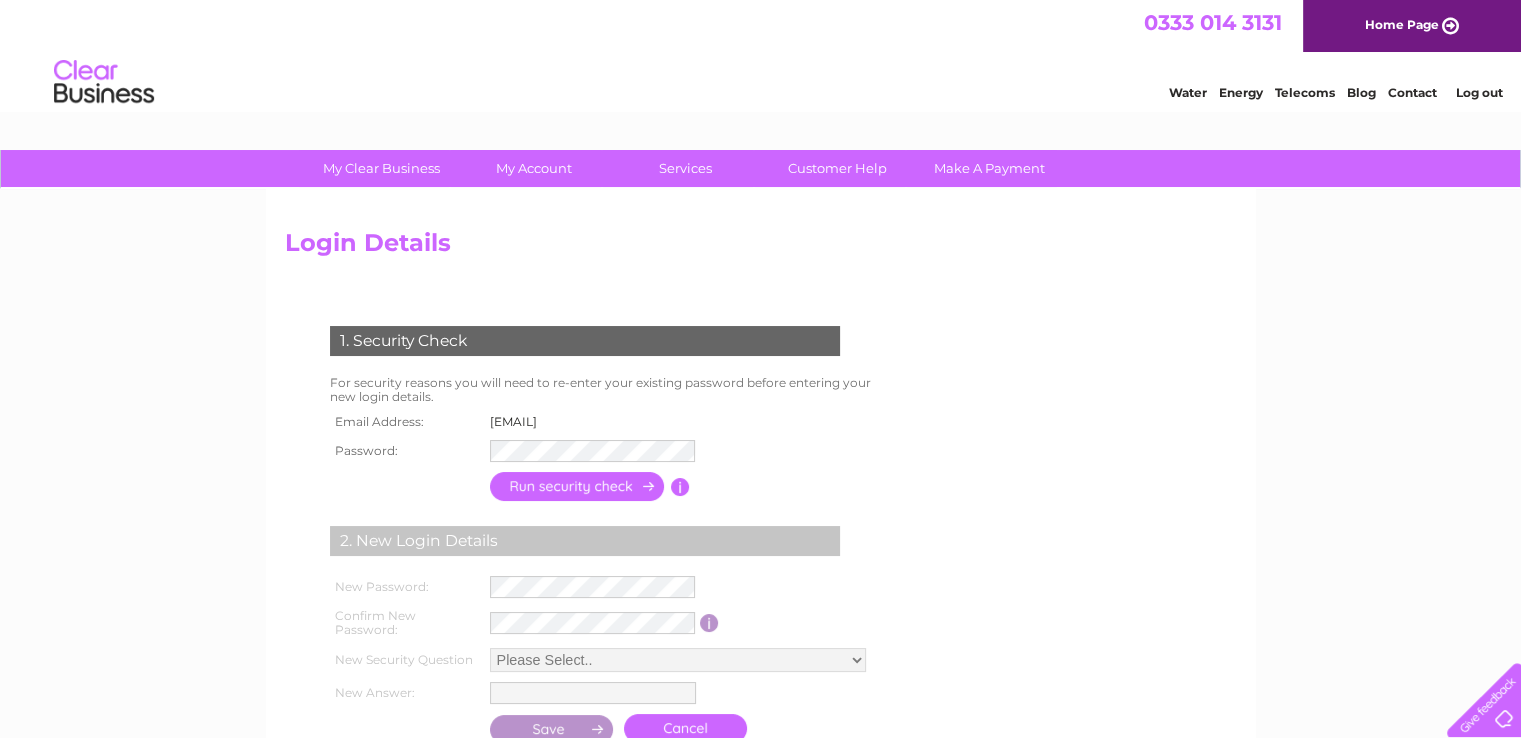 scroll, scrollTop: 0, scrollLeft: 0, axis: both 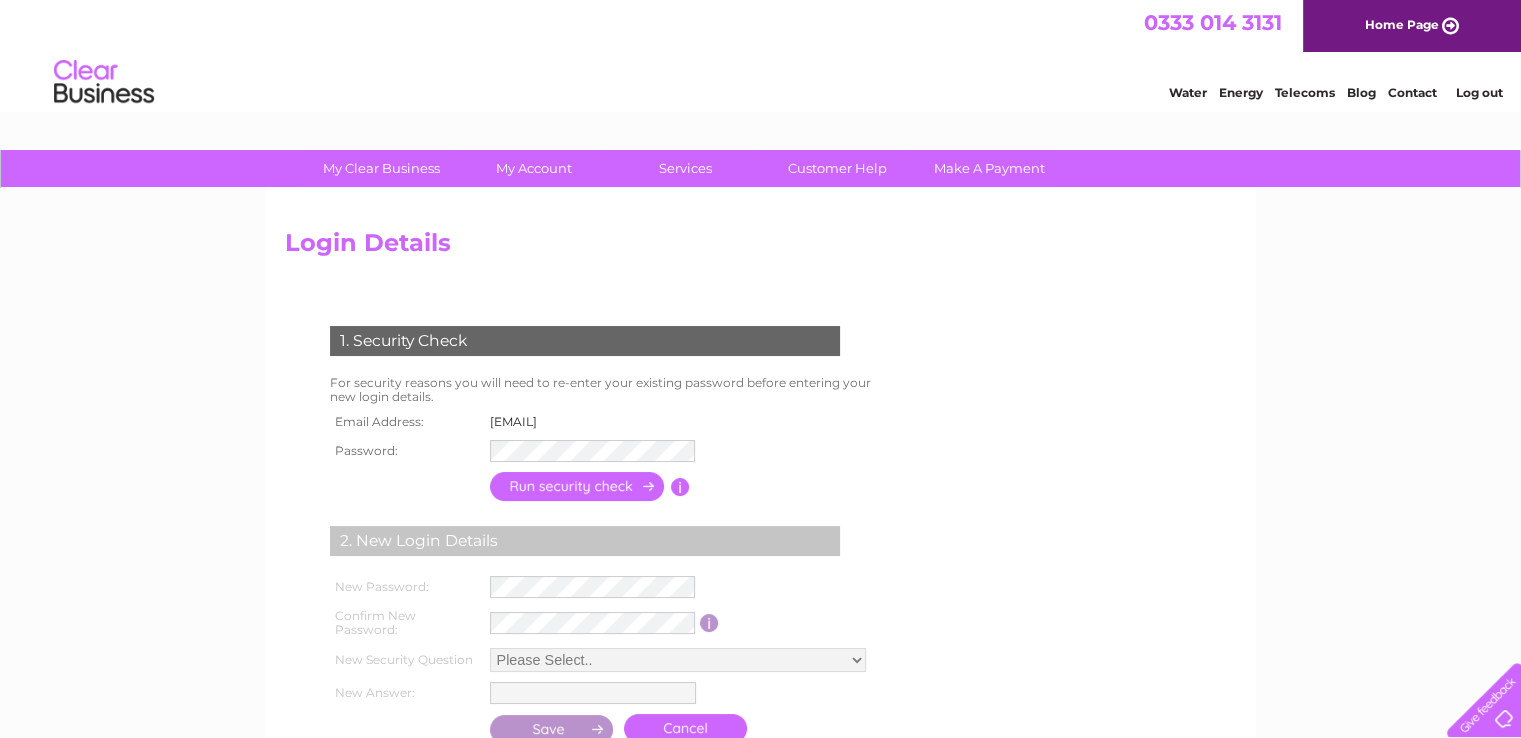 click on "Log out" at bounding box center (1478, 92) 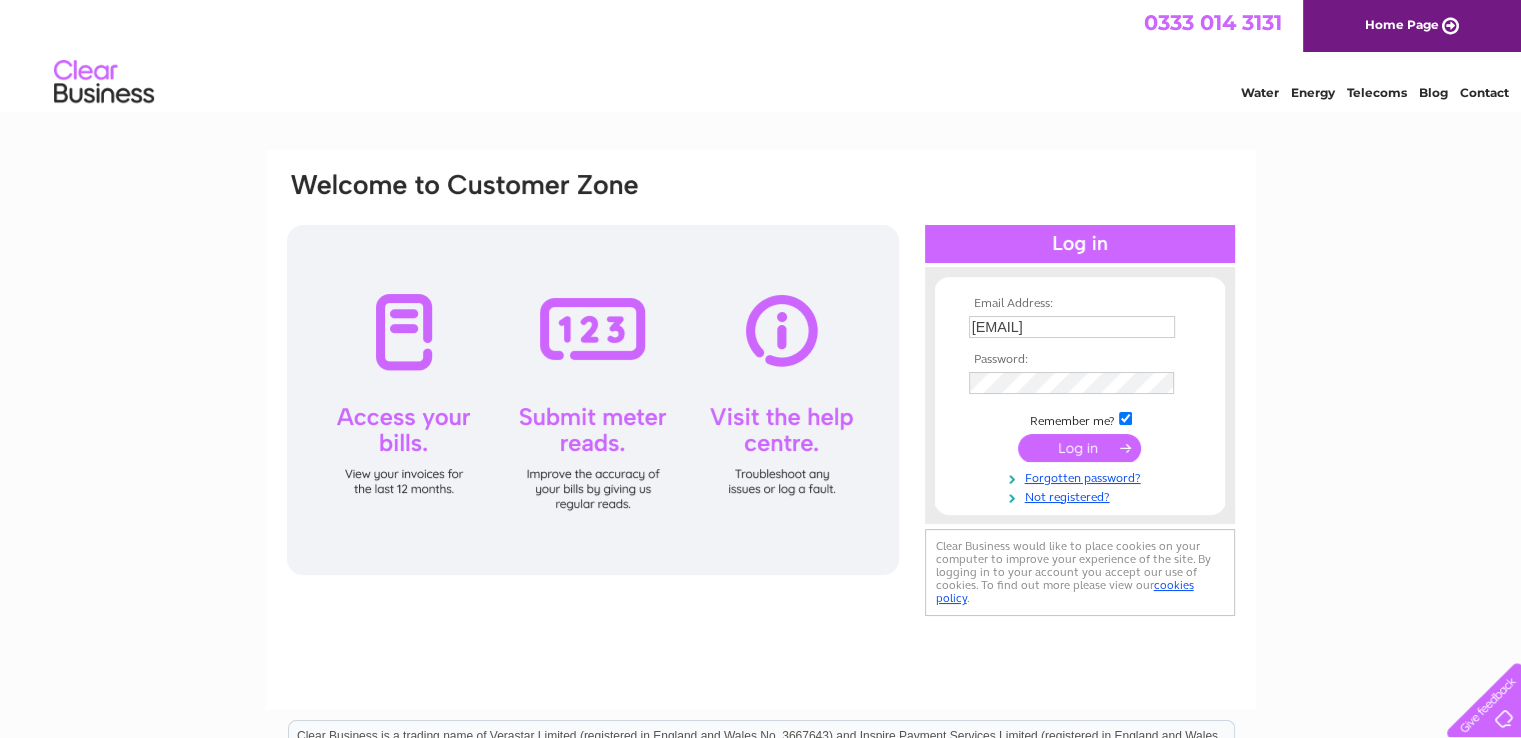 scroll, scrollTop: 0, scrollLeft: 0, axis: both 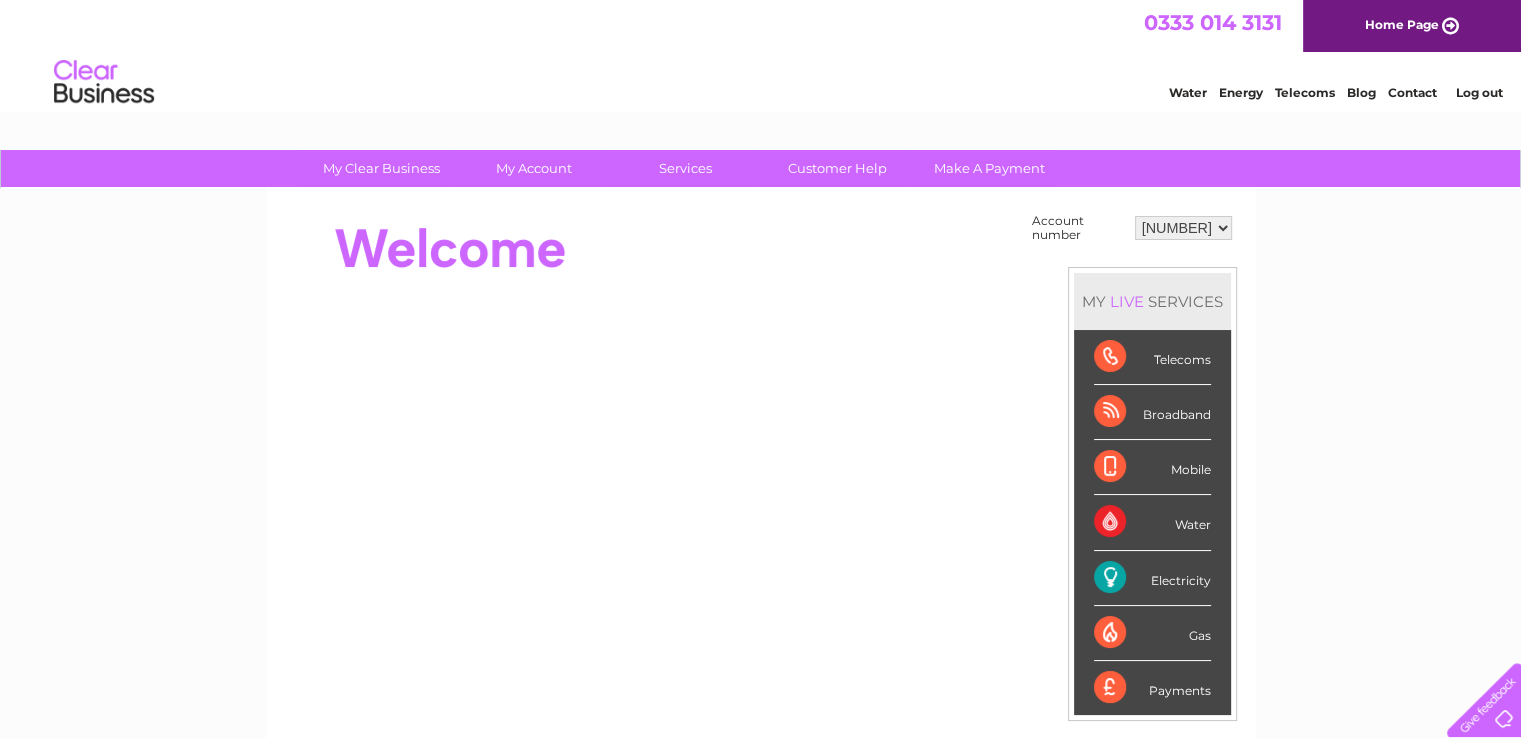 click on "[NUMBER]
[NUMBER]" at bounding box center (1183, 228) 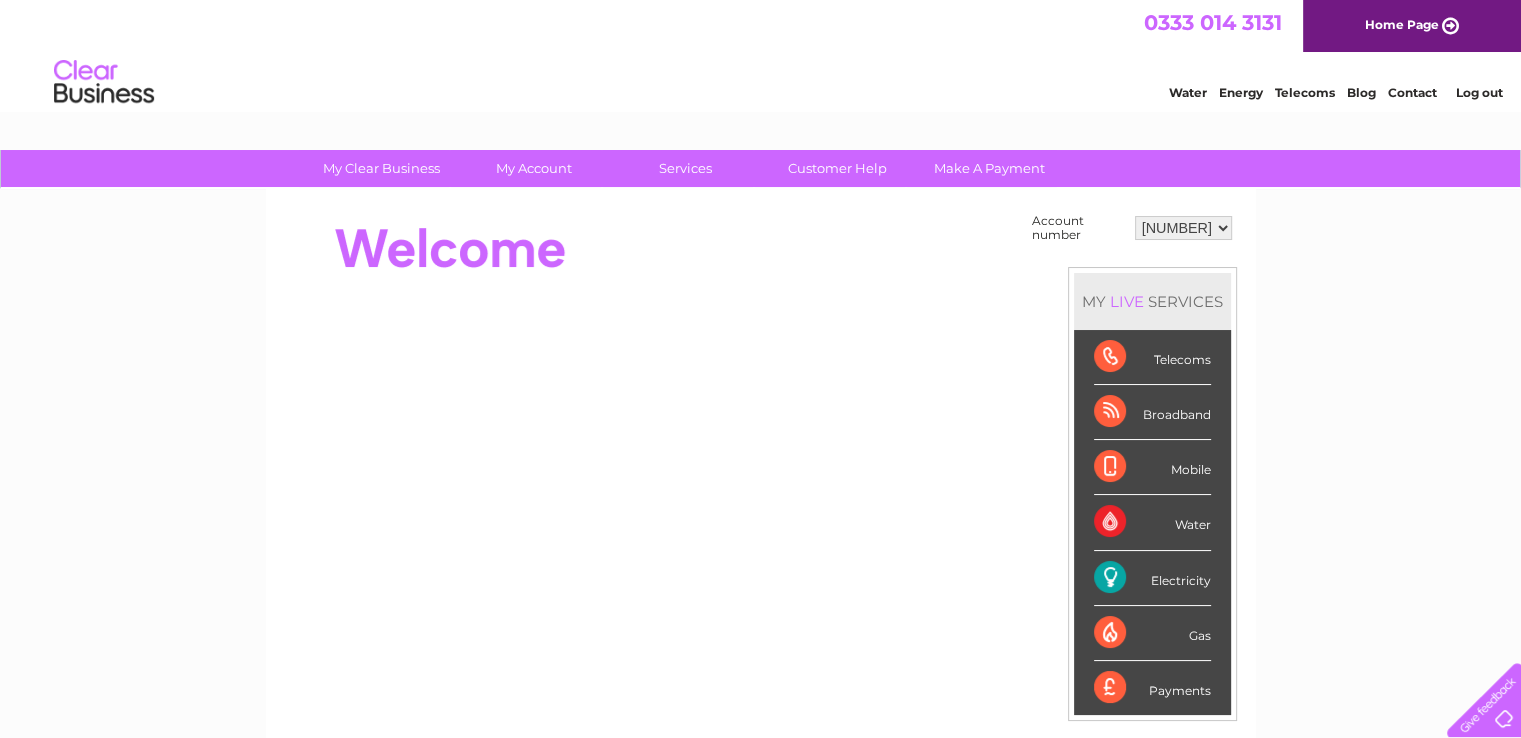 select on "[NUMBER]" 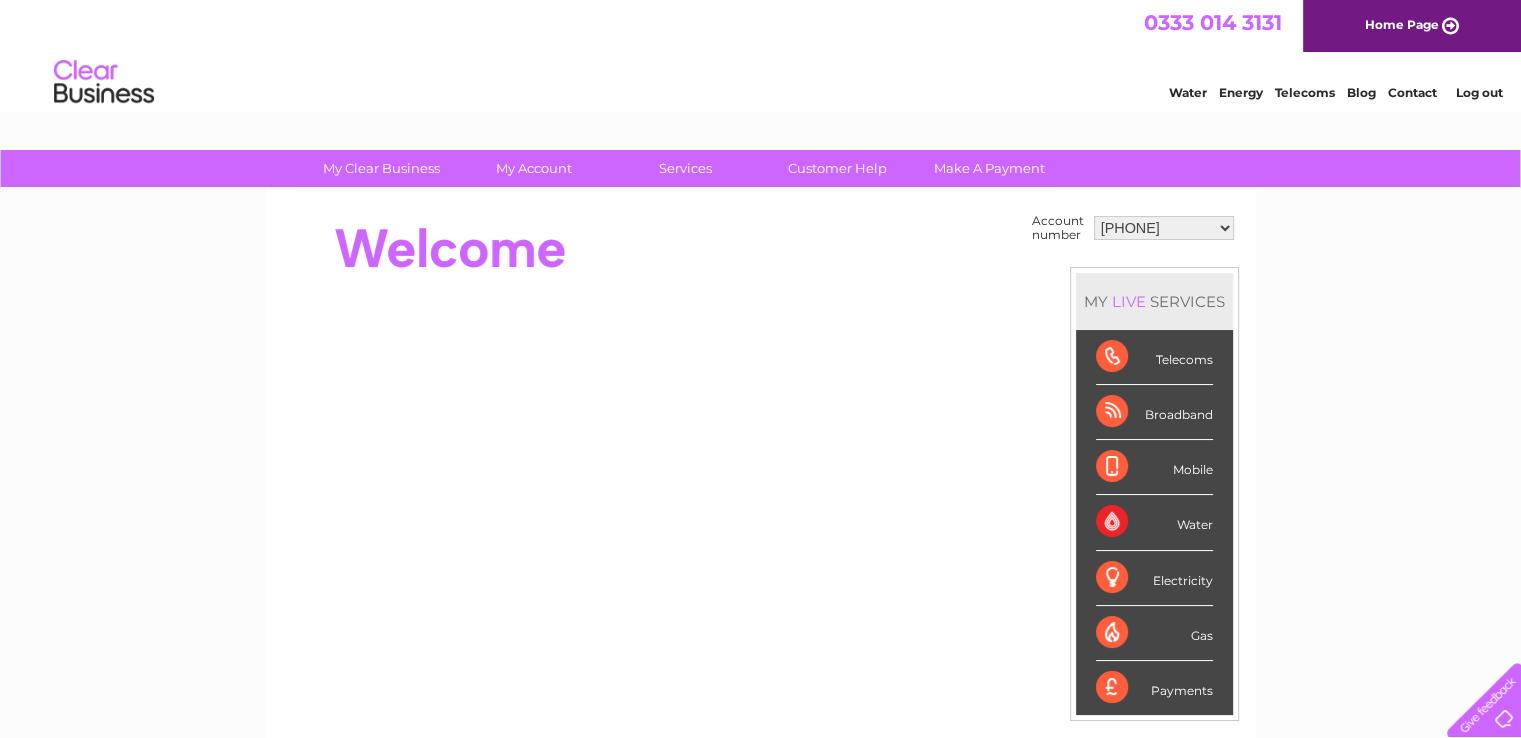 scroll, scrollTop: 0, scrollLeft: 0, axis: both 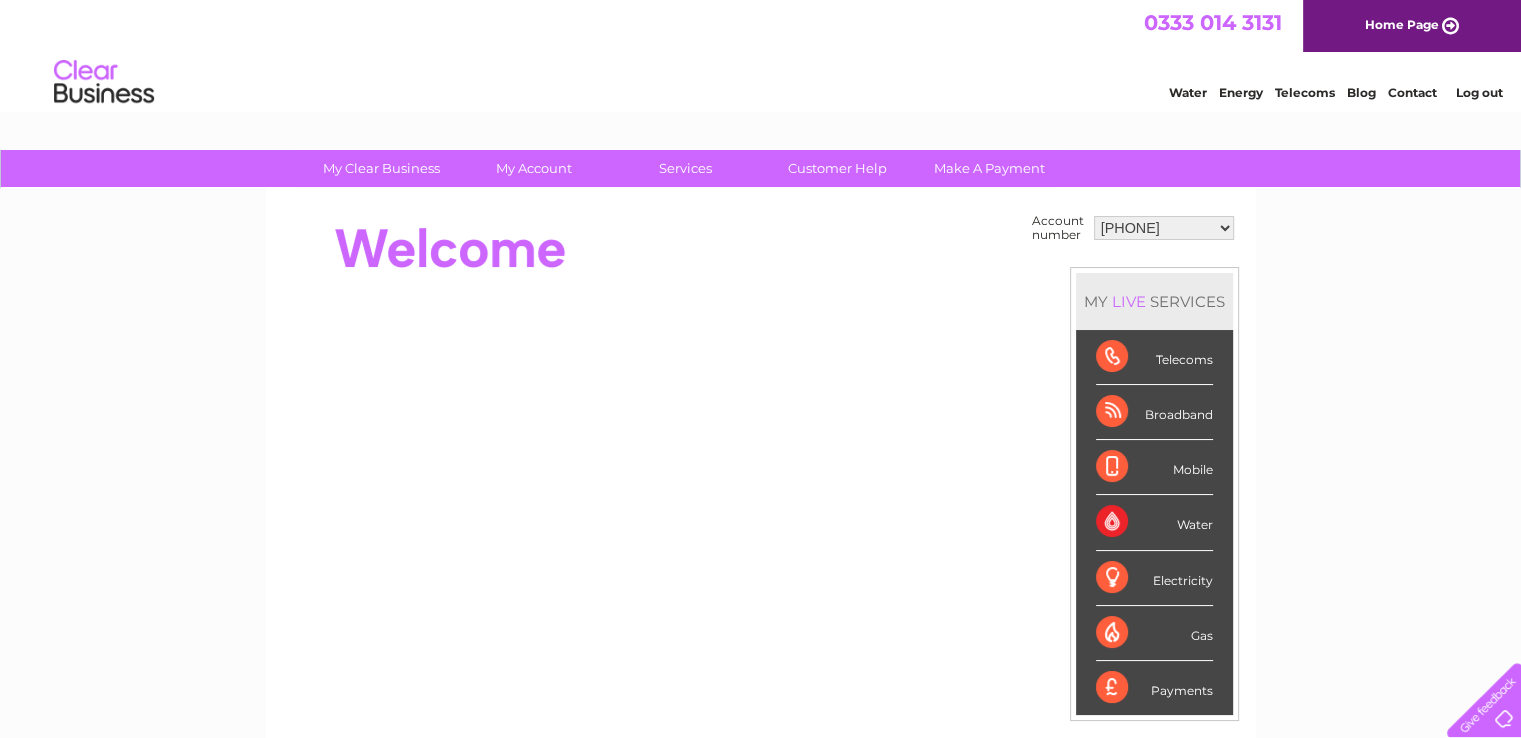 click on "[POSTAL_CODE]
[PHONE]" at bounding box center [1164, 228] 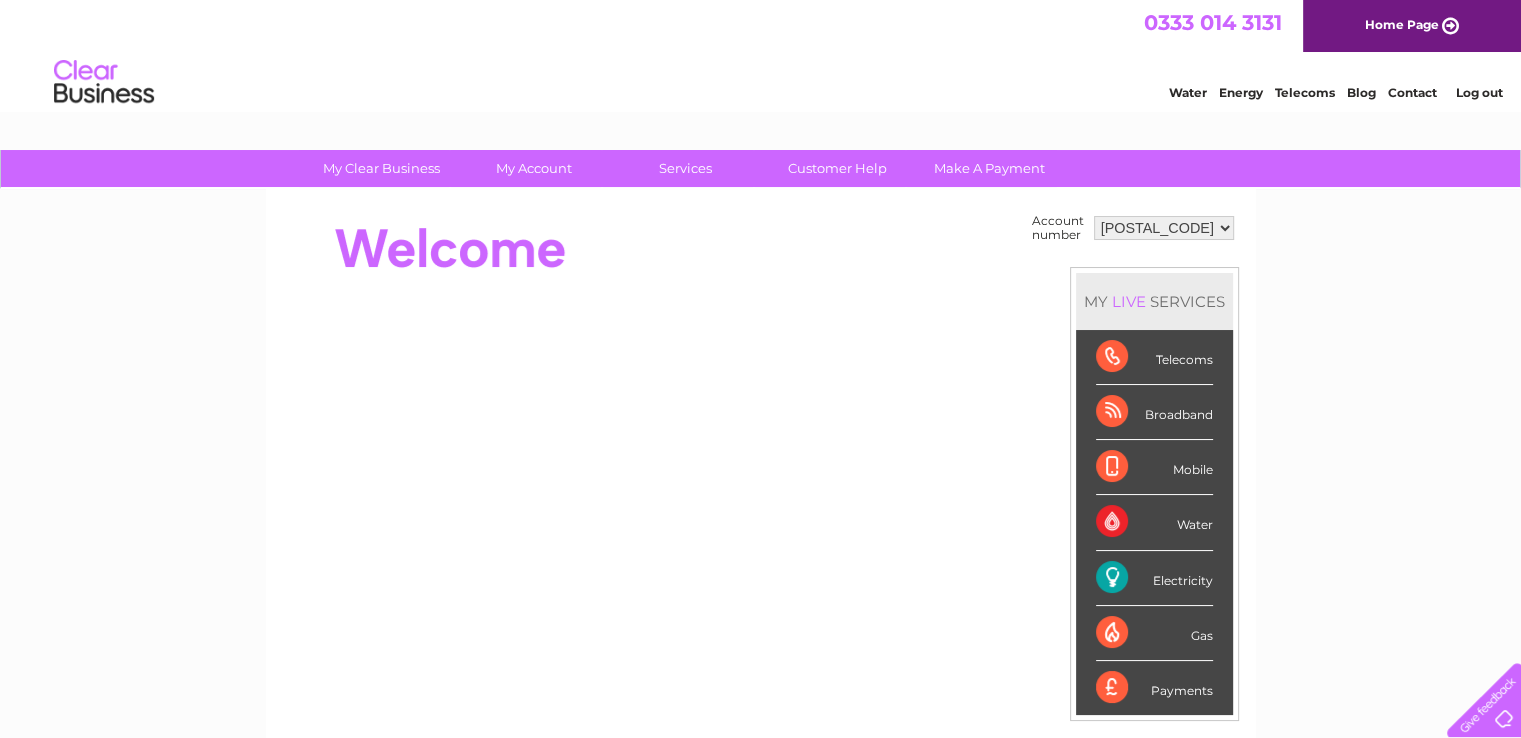 scroll, scrollTop: 0, scrollLeft: 0, axis: both 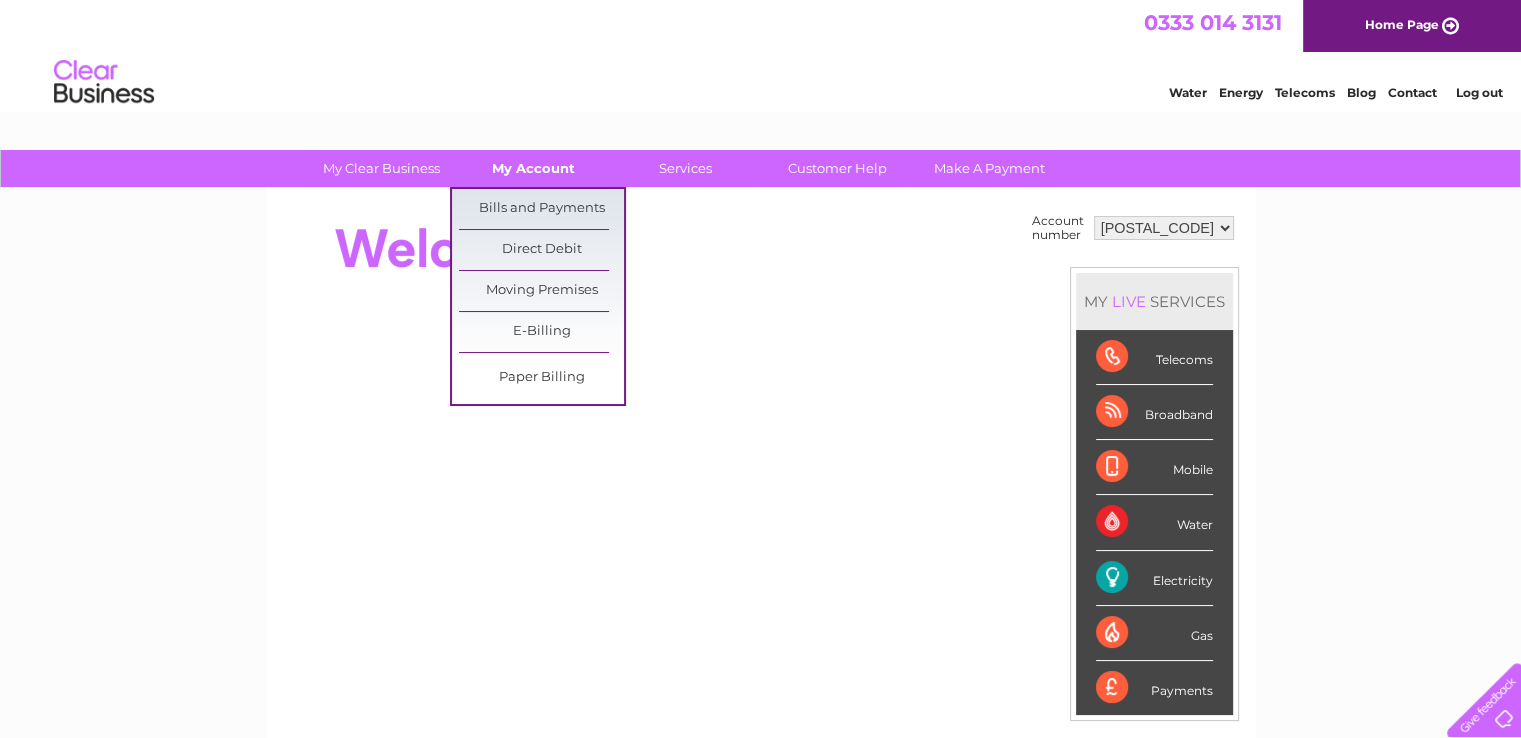 click on "My Account" at bounding box center (533, 168) 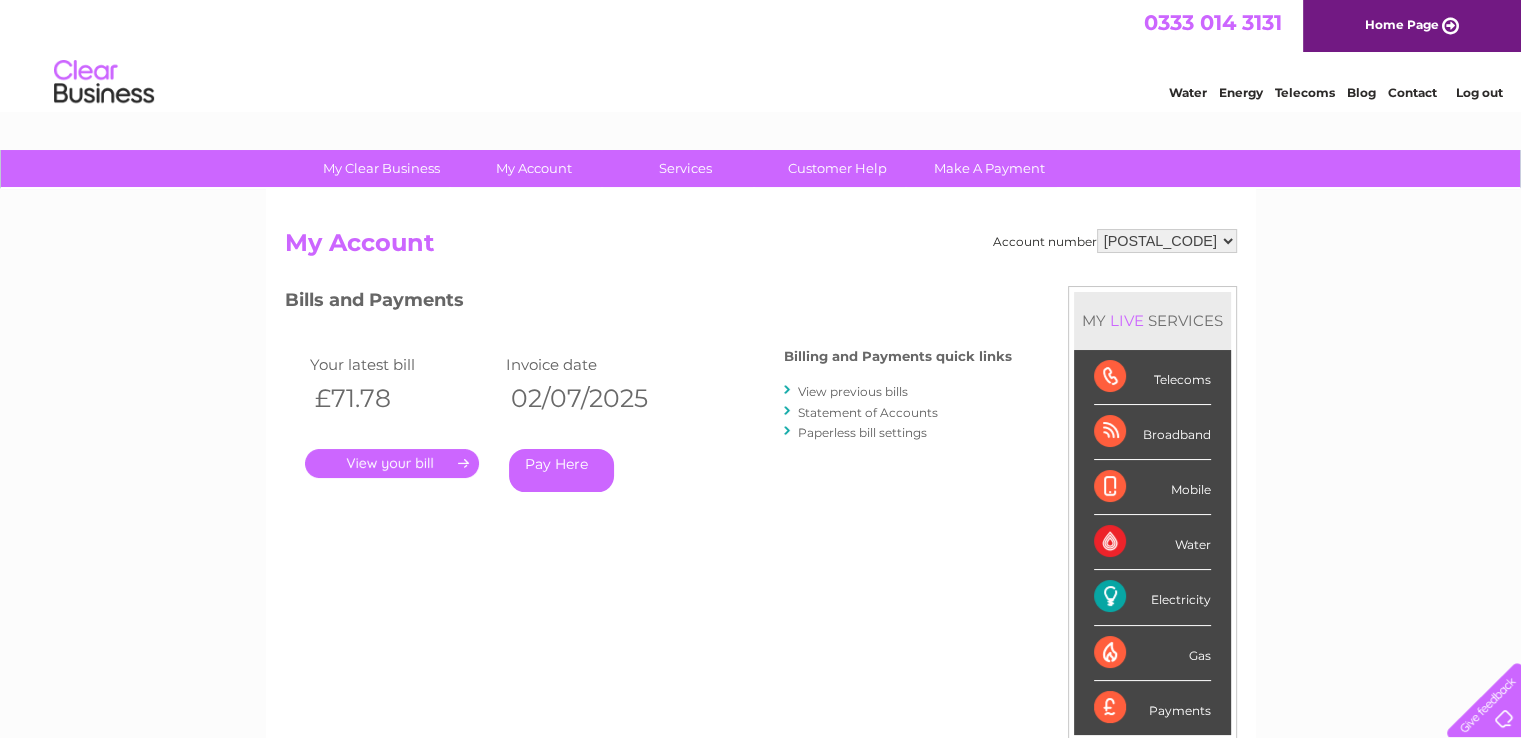 scroll, scrollTop: 0, scrollLeft: 0, axis: both 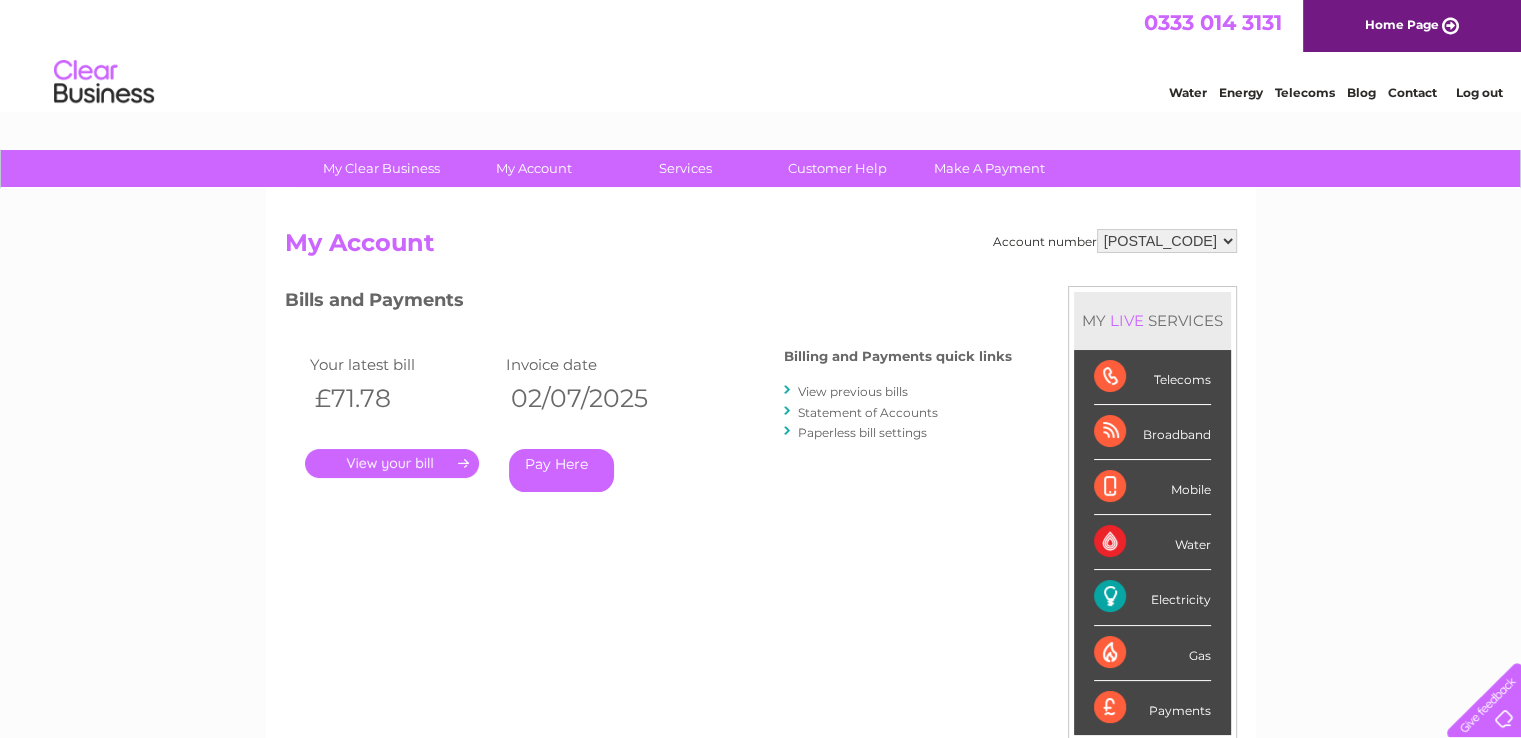 click on "." at bounding box center (392, 463) 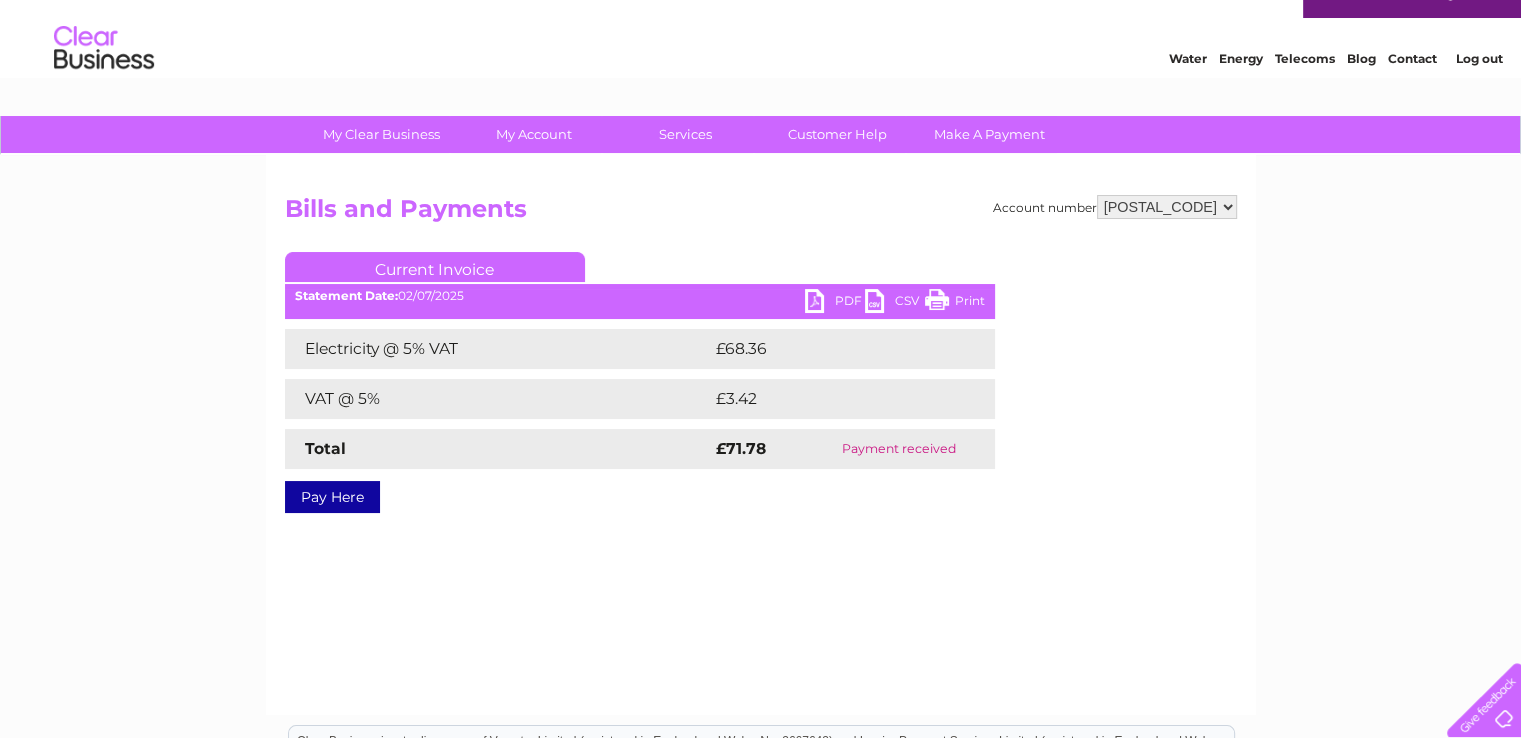 scroll, scrollTop: 0, scrollLeft: 0, axis: both 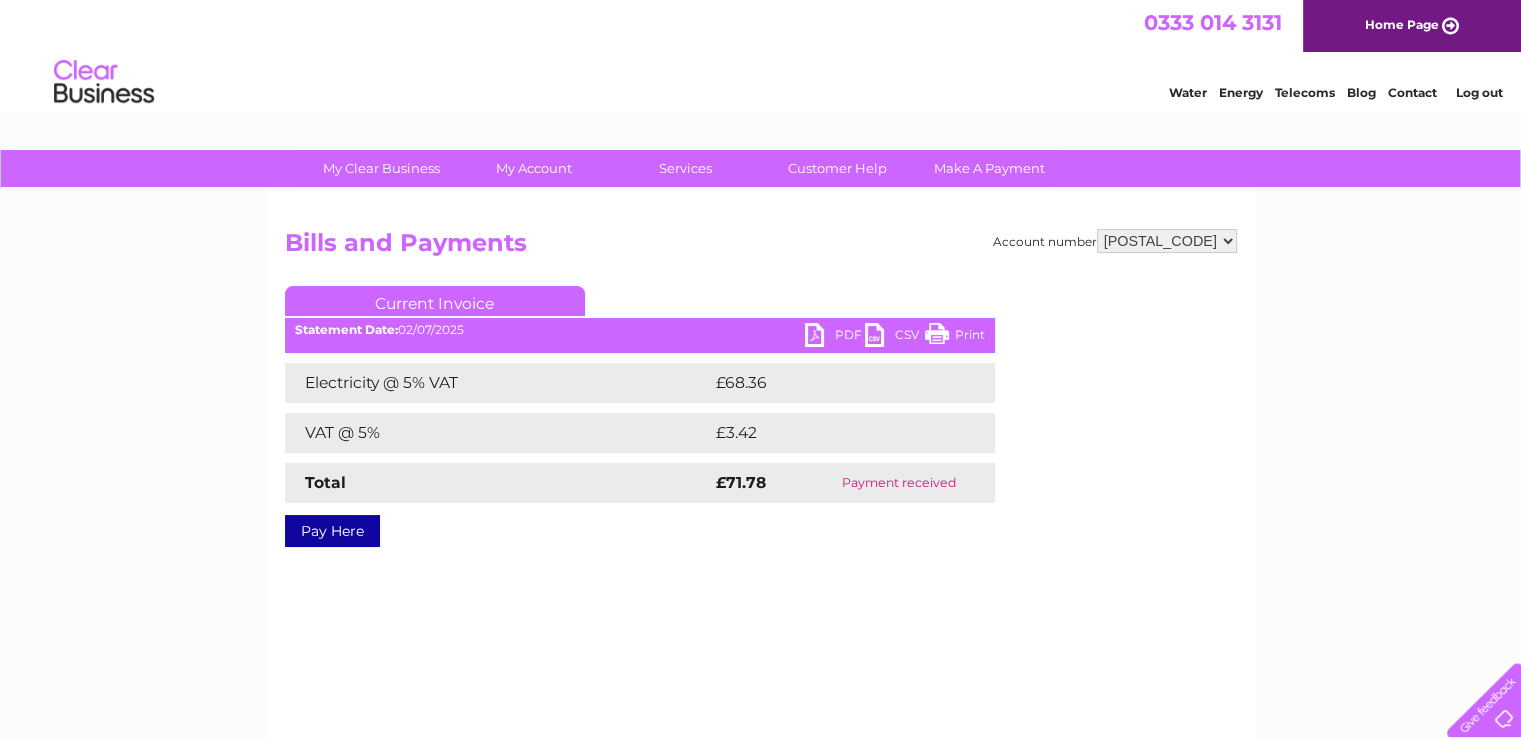 click on "PDF" at bounding box center [835, 337] 